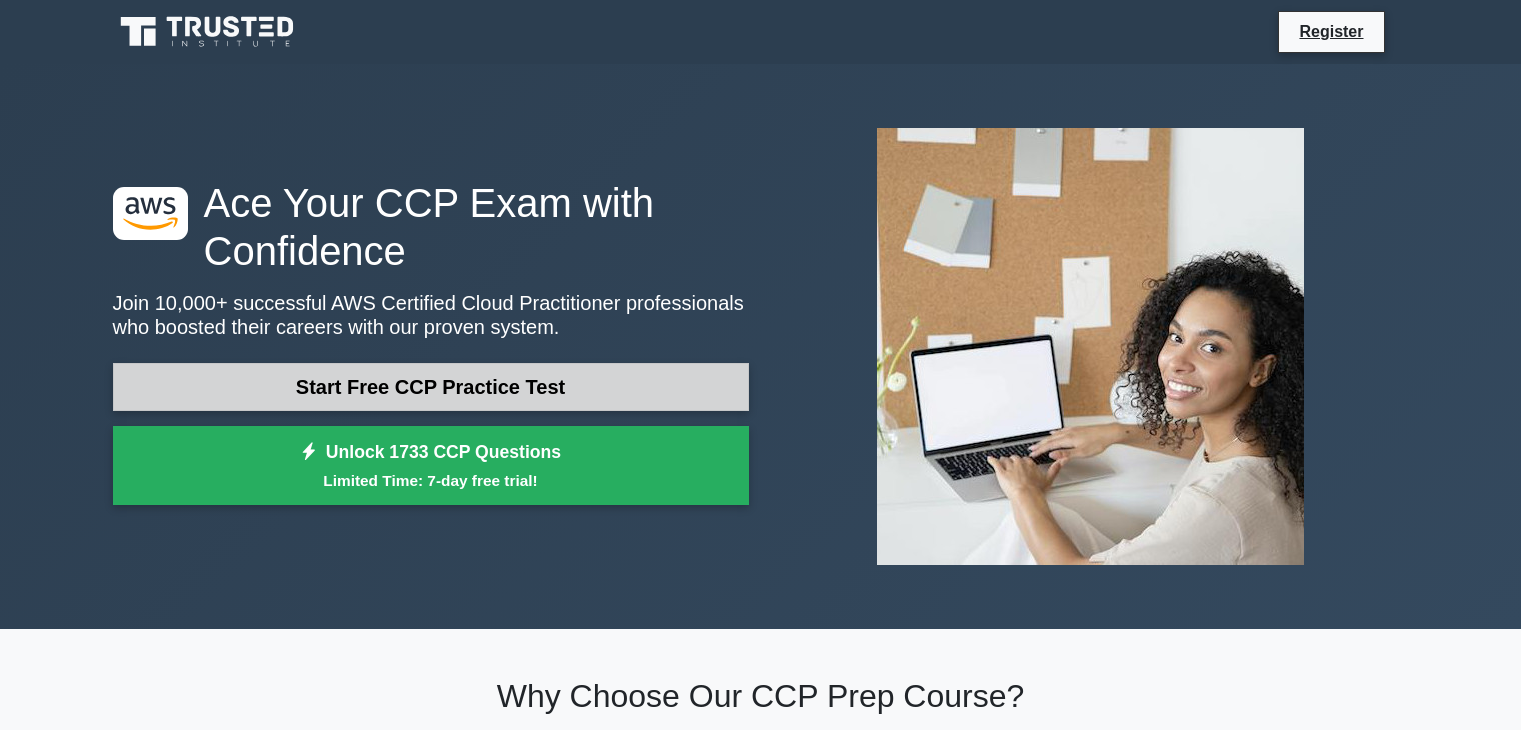 scroll, scrollTop: 0, scrollLeft: 0, axis: both 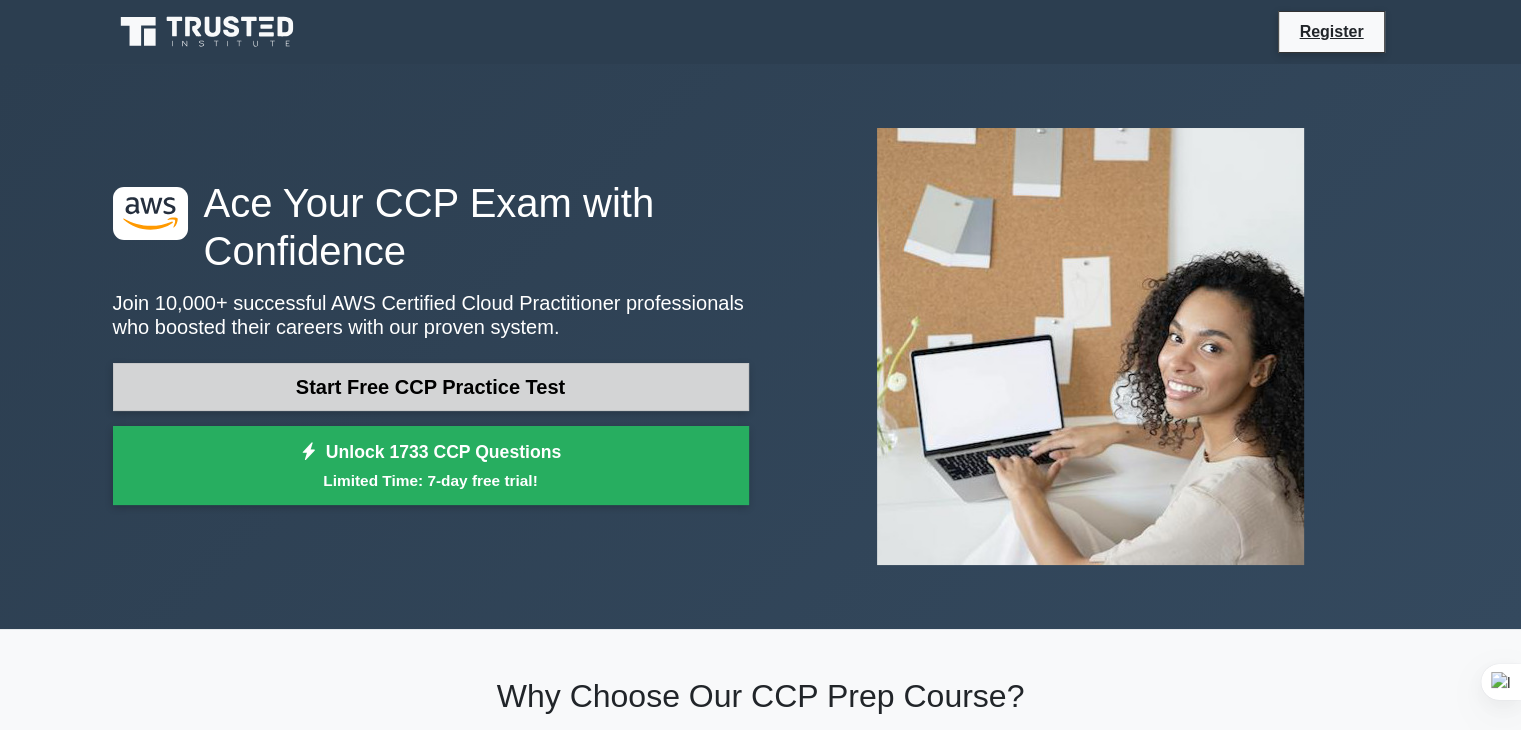 click on "Start Free CCP Practice Test" at bounding box center [431, 387] 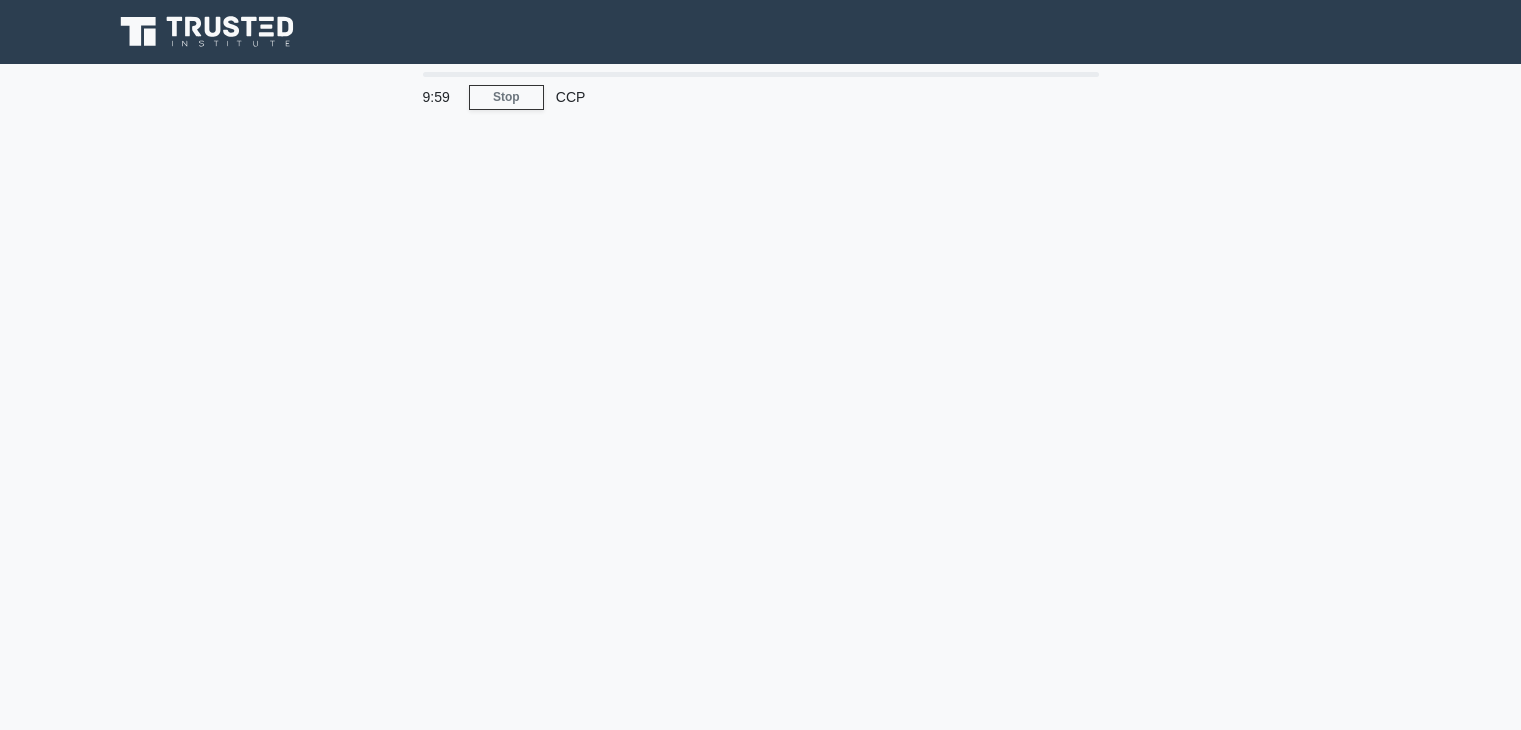 scroll, scrollTop: 0, scrollLeft: 0, axis: both 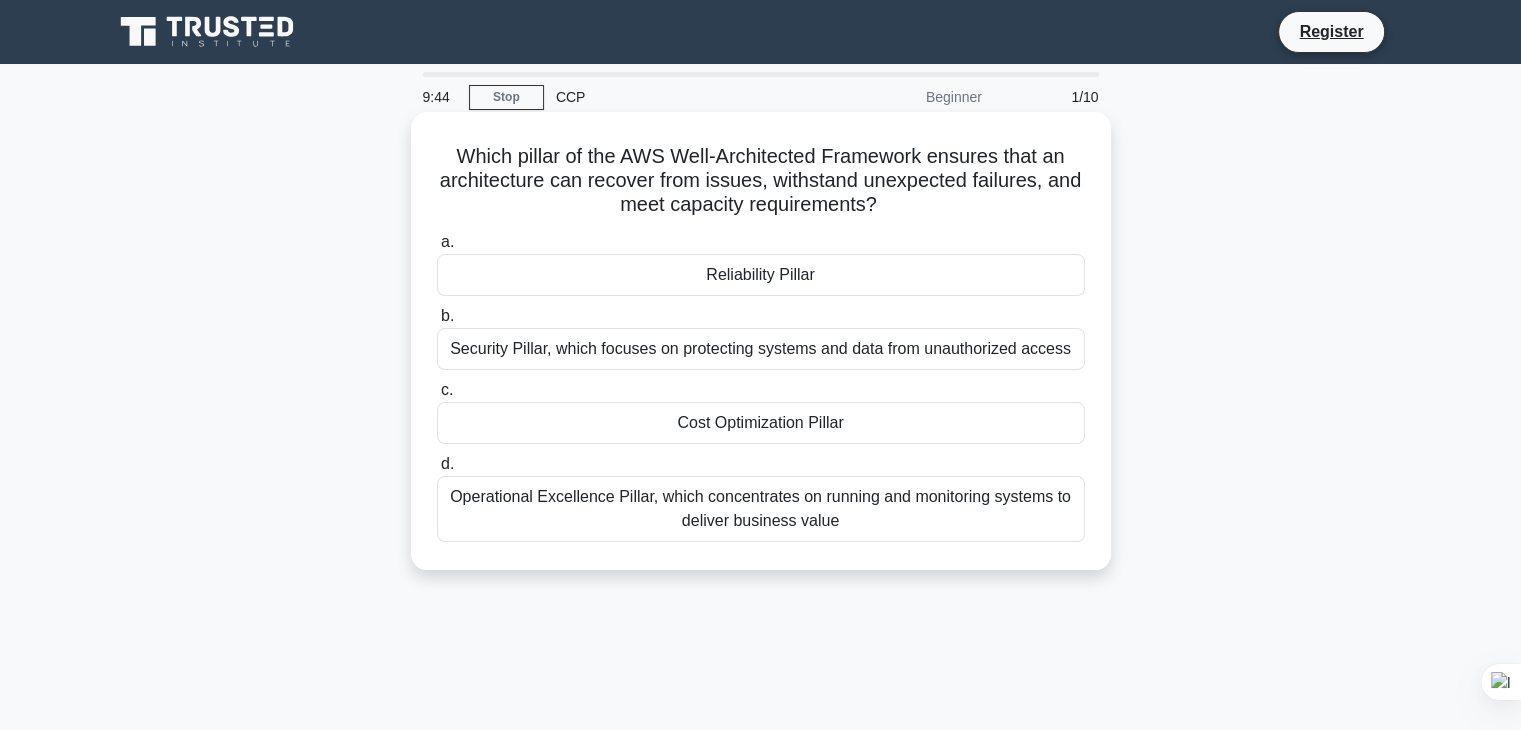 click on "Reliability Pillar" at bounding box center [761, 275] 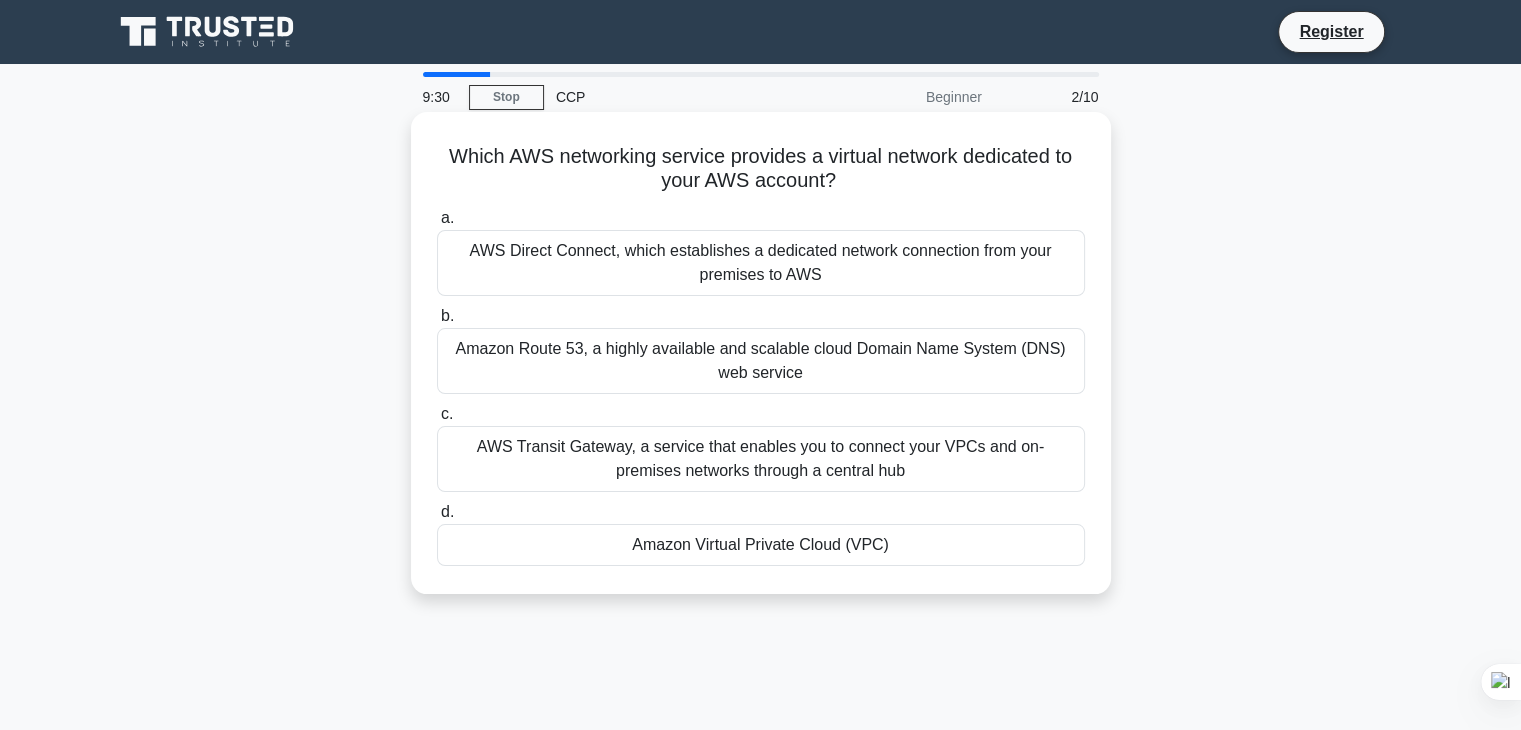 click on "Amazon Virtual Private Cloud (VPC)" at bounding box center (761, 545) 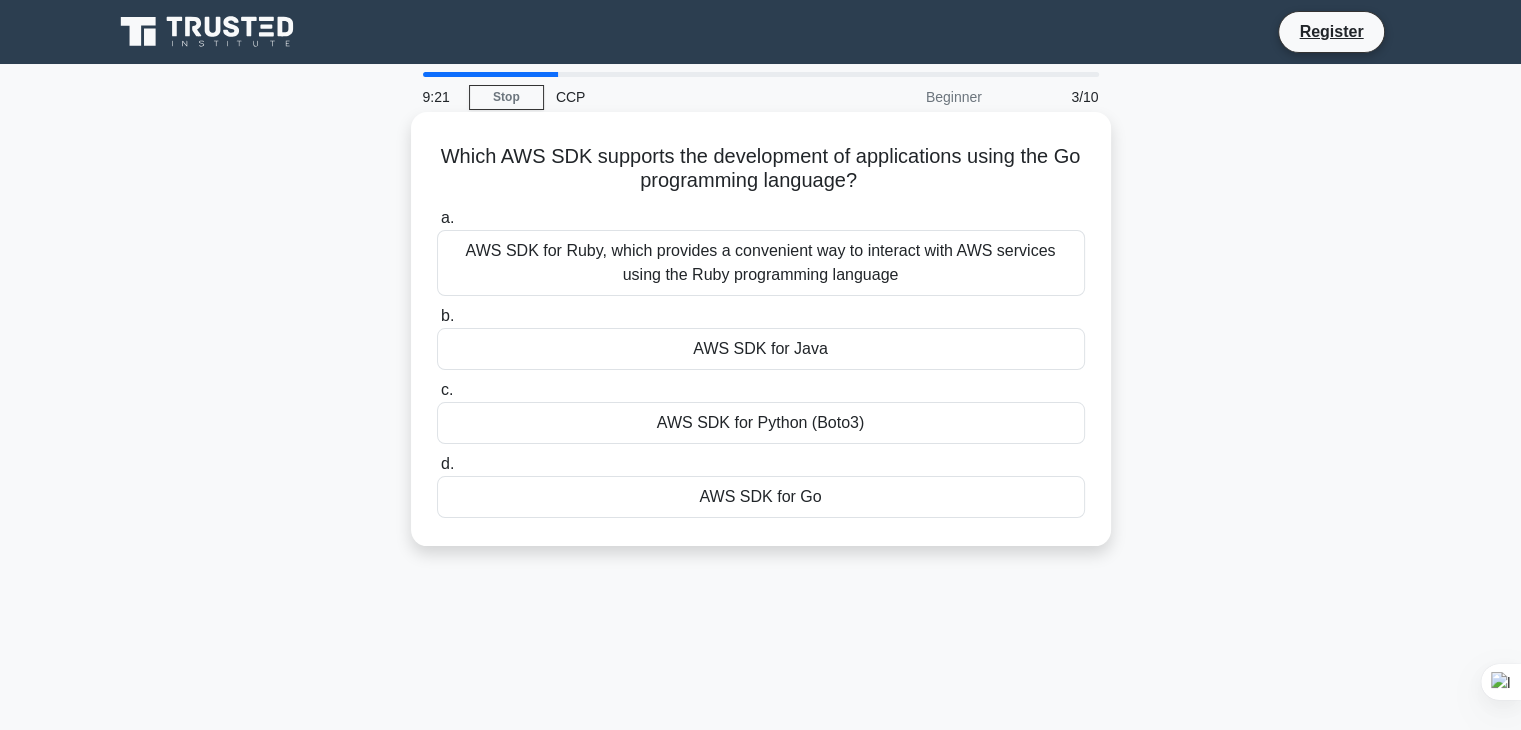 click on "AWS SDK for Go" at bounding box center (761, 497) 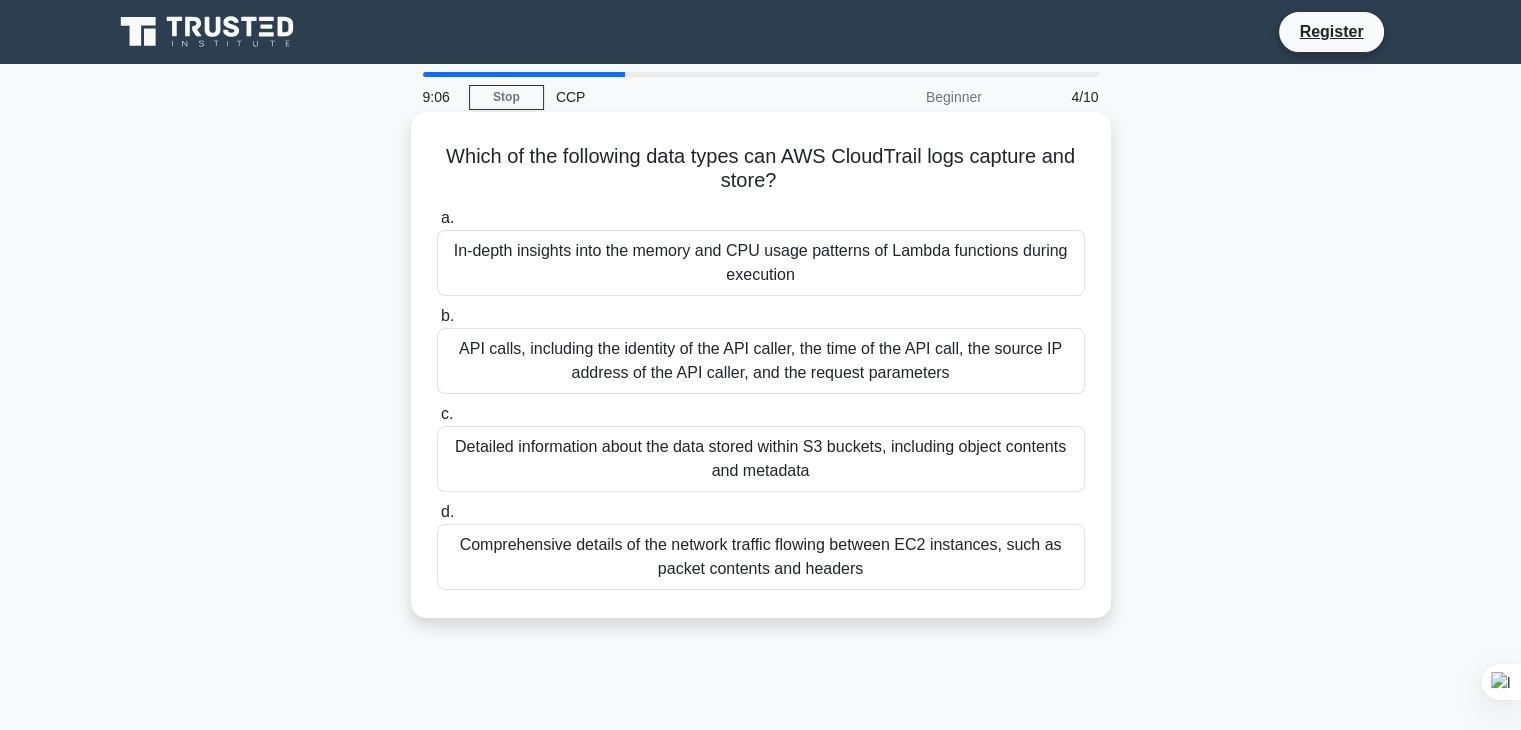click on "API calls, including the identity of the API caller, the time of the API call, the source IP address of the API caller, and the request parameters" at bounding box center (761, 361) 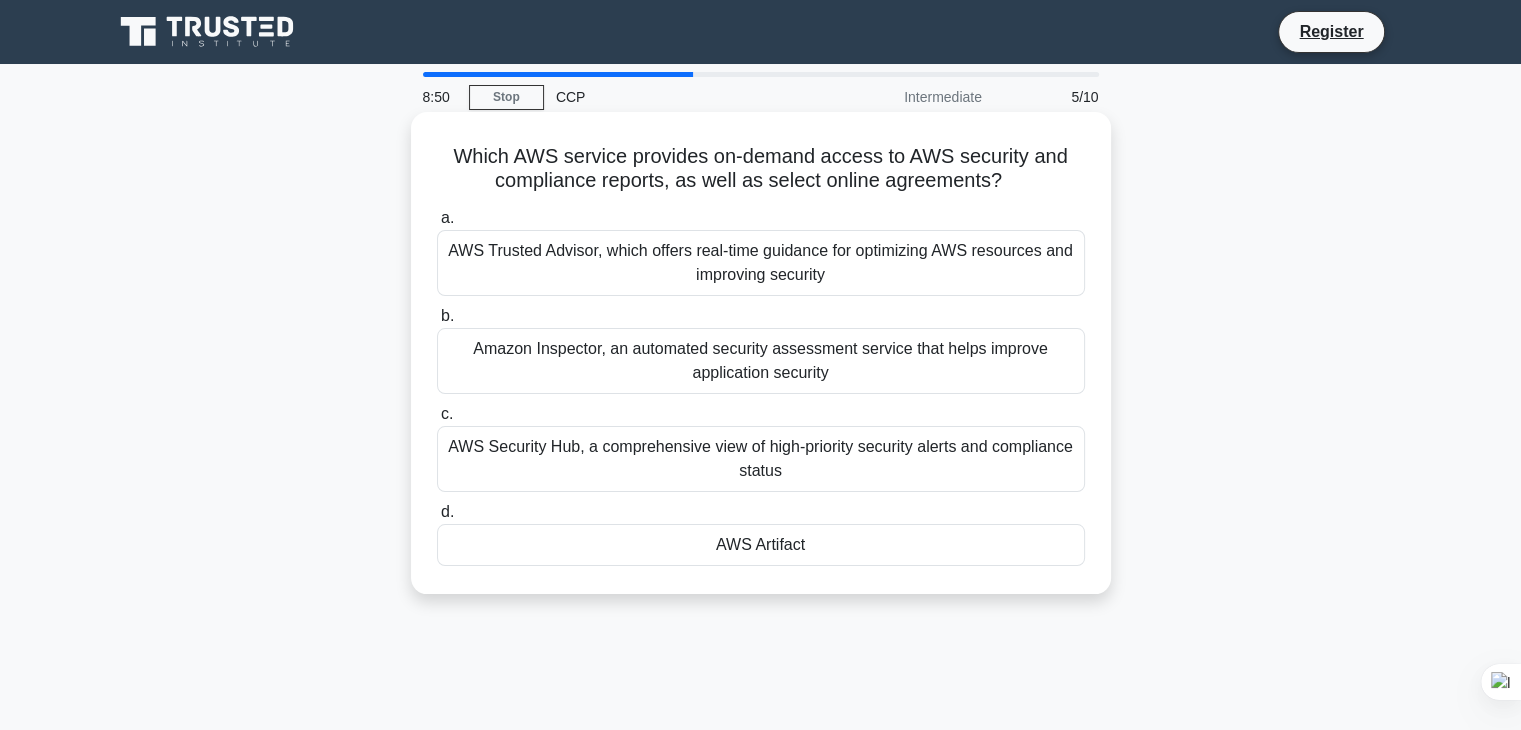 click on "AWS Security Hub, a comprehensive view of high-priority security alerts and compliance status" at bounding box center (761, 459) 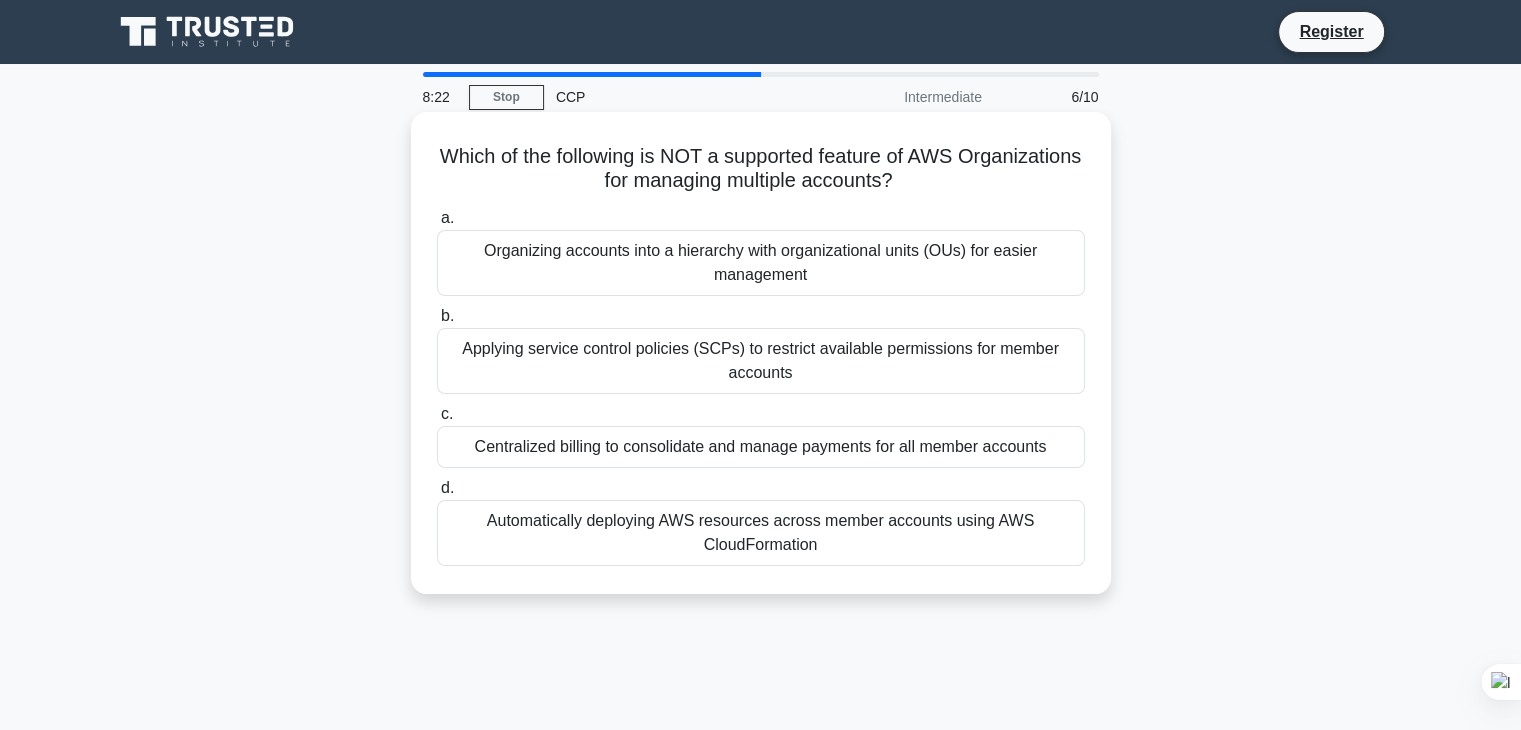 click on "Automatically deploying AWS resources across member accounts using AWS CloudFormation" at bounding box center [761, 533] 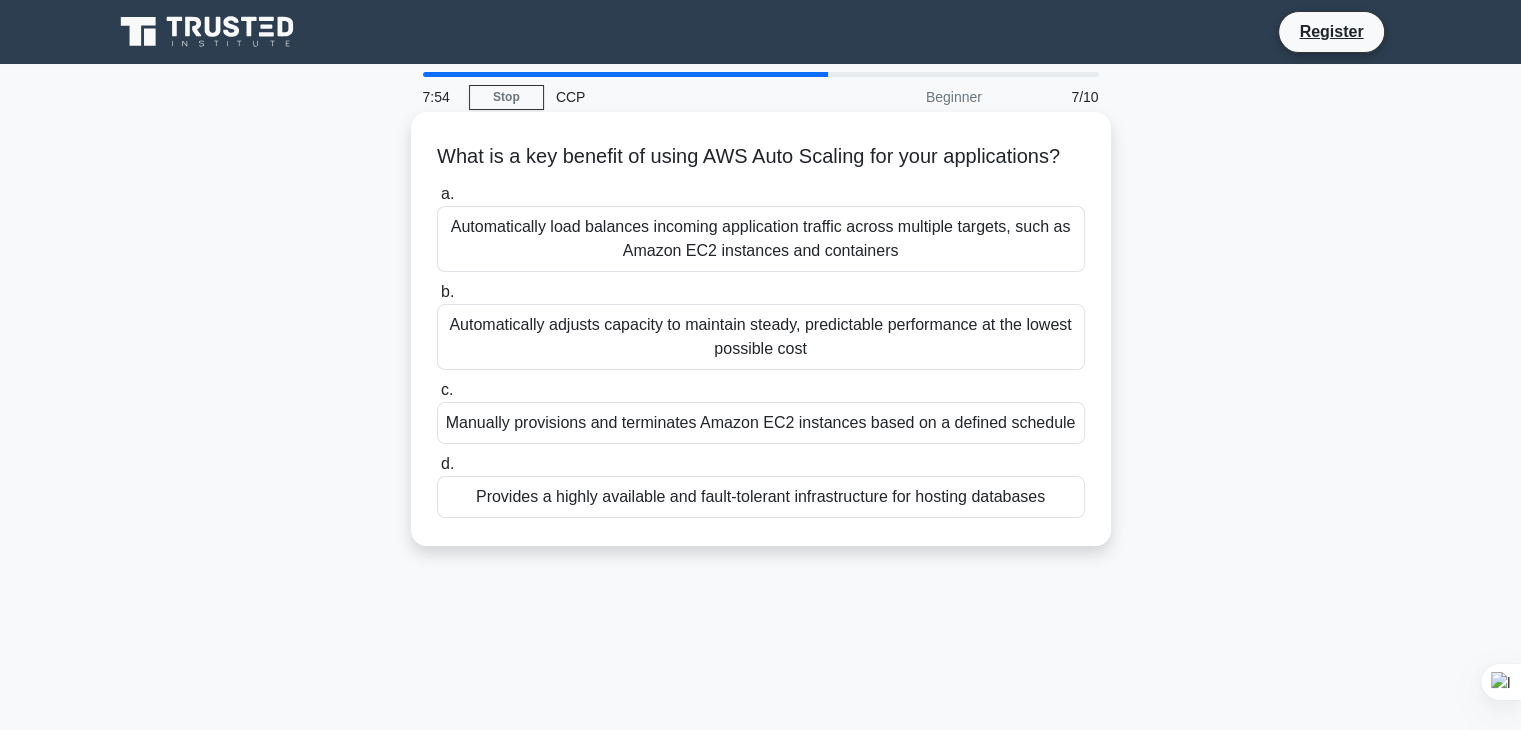 click on "Automatically load balances incoming application traffic across multiple targets, such as Amazon EC2 instances and containers" at bounding box center [761, 239] 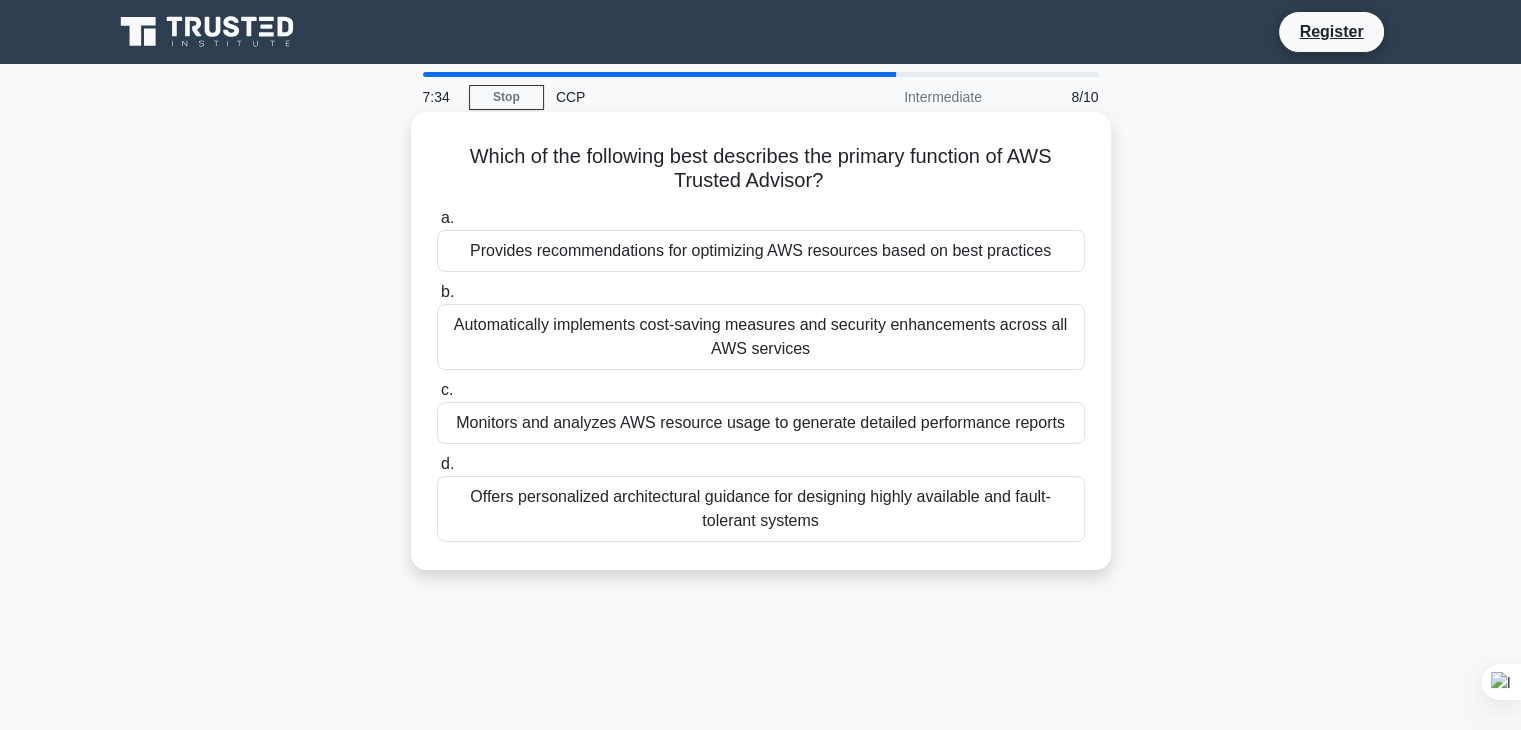 click on "Monitors and analyzes AWS resource usage to generate detailed performance reports" at bounding box center (761, 423) 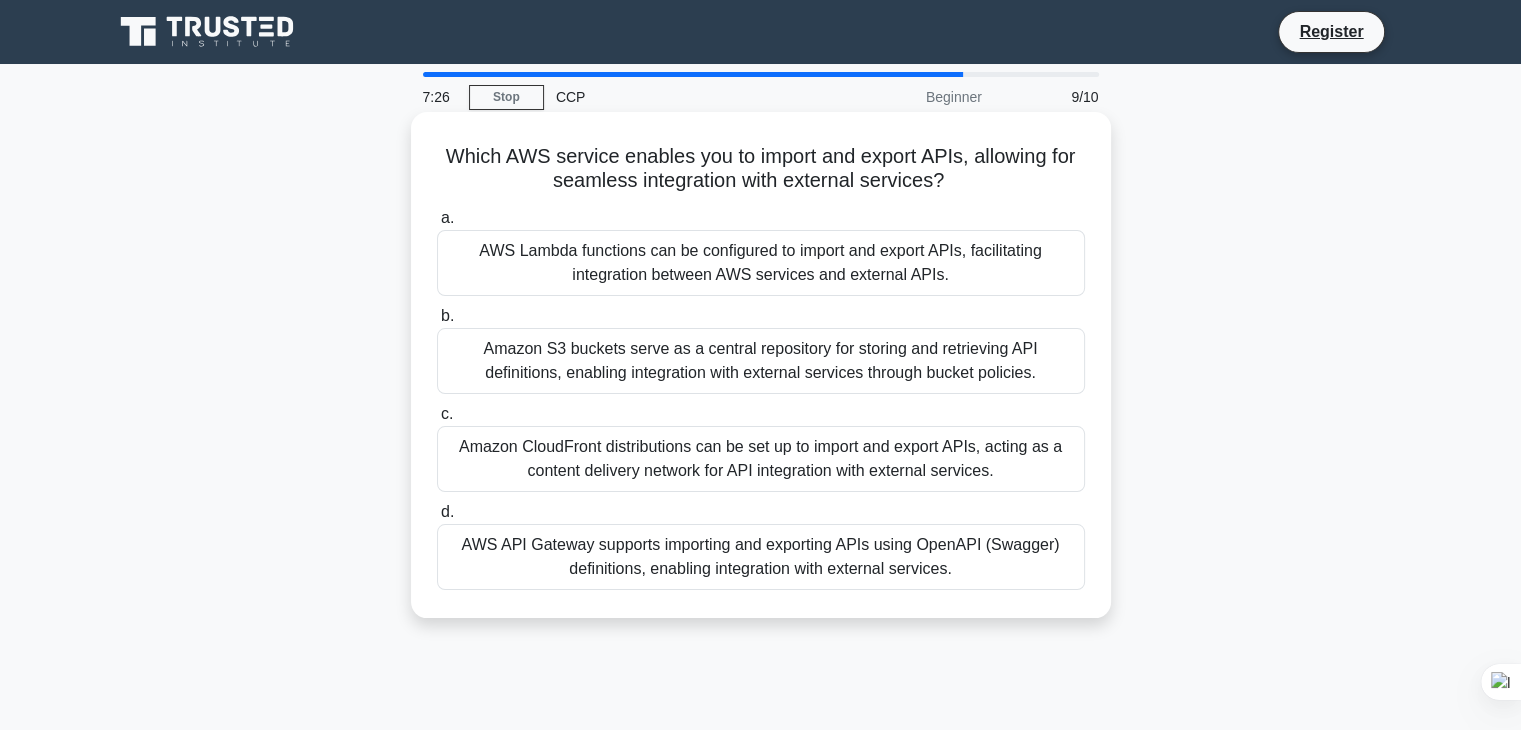 click on "AWS API Gateway supports importing and exporting APIs using OpenAPI (Swagger) definitions, enabling integration with external services." at bounding box center [761, 557] 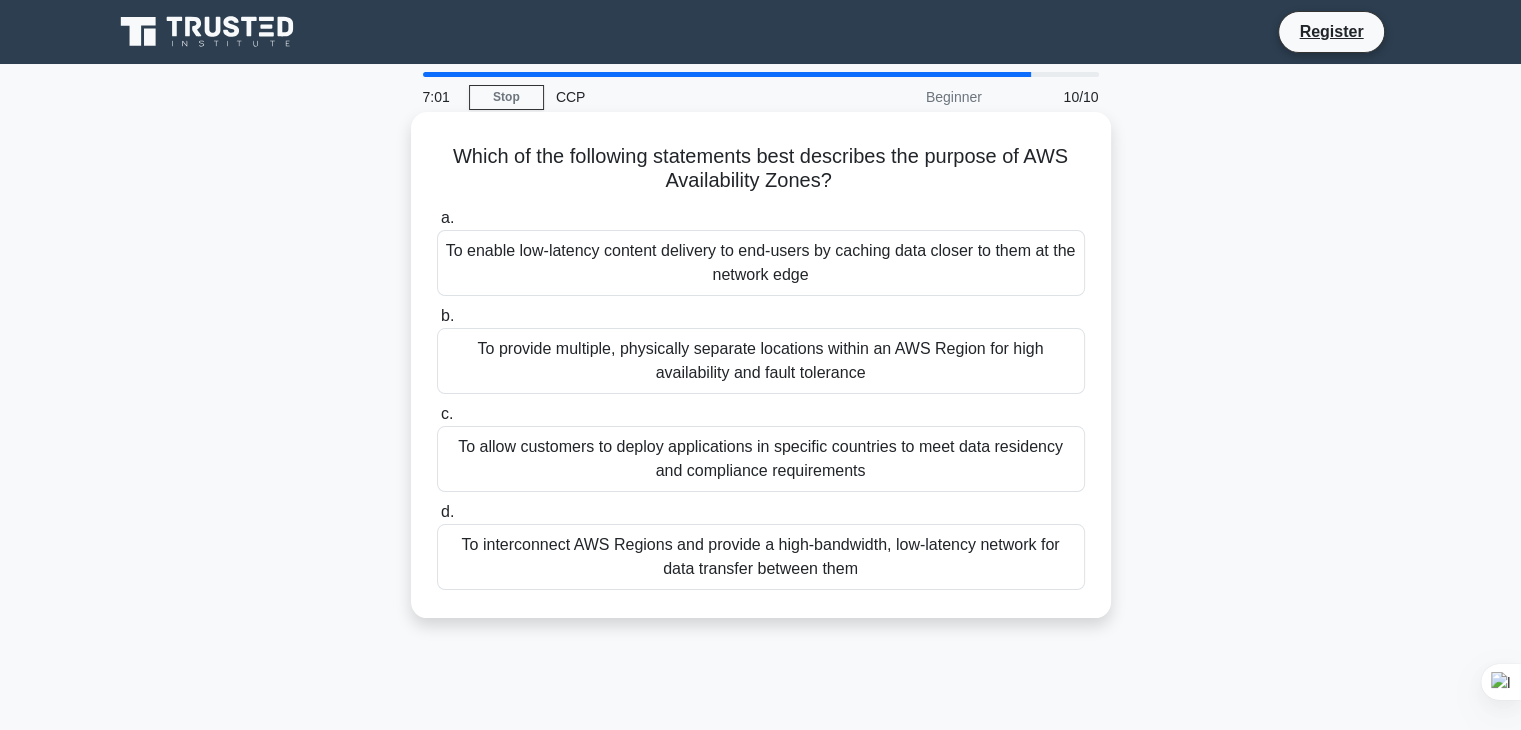 click on "To provide multiple, physically separate locations within an AWS Region for high availability and fault tolerance" at bounding box center (761, 361) 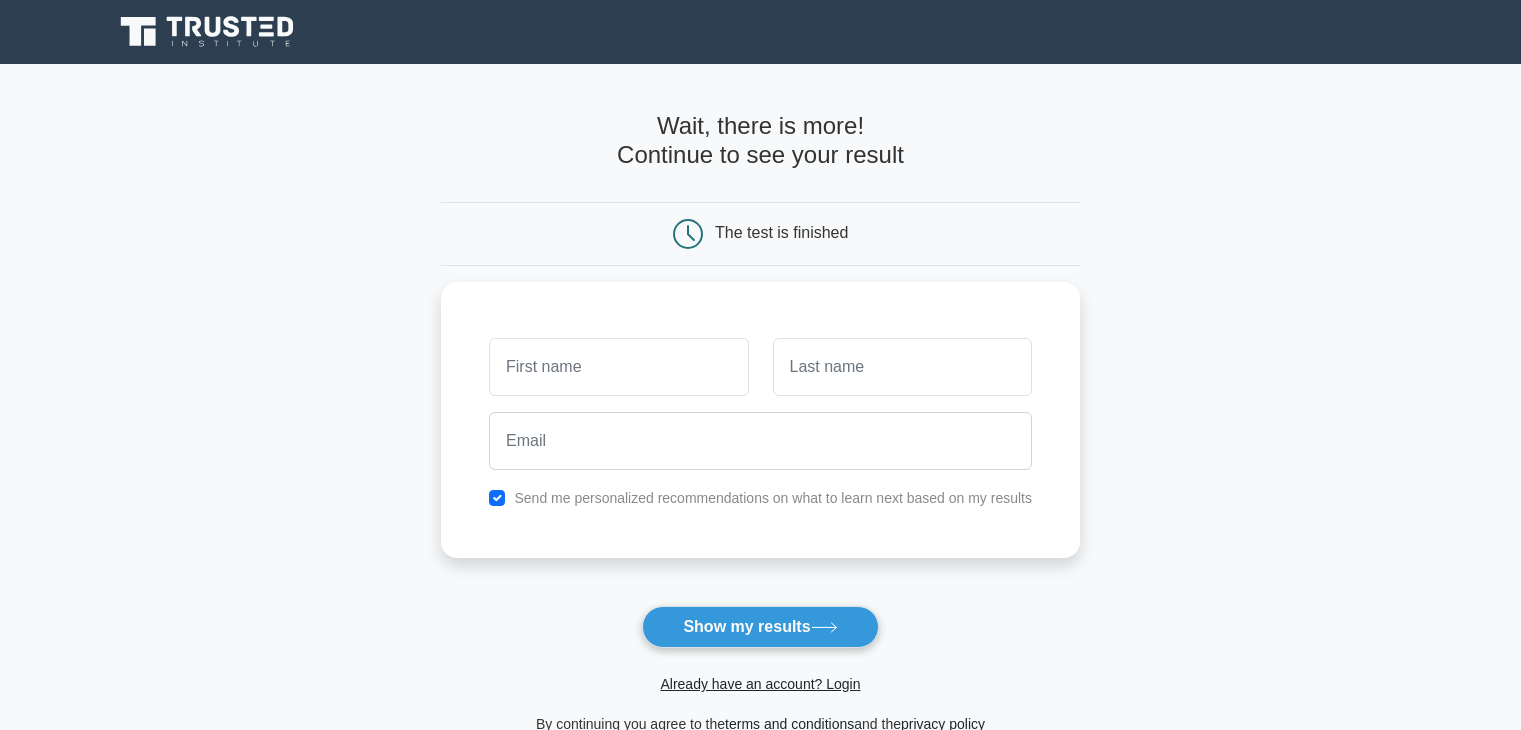 scroll, scrollTop: 0, scrollLeft: 0, axis: both 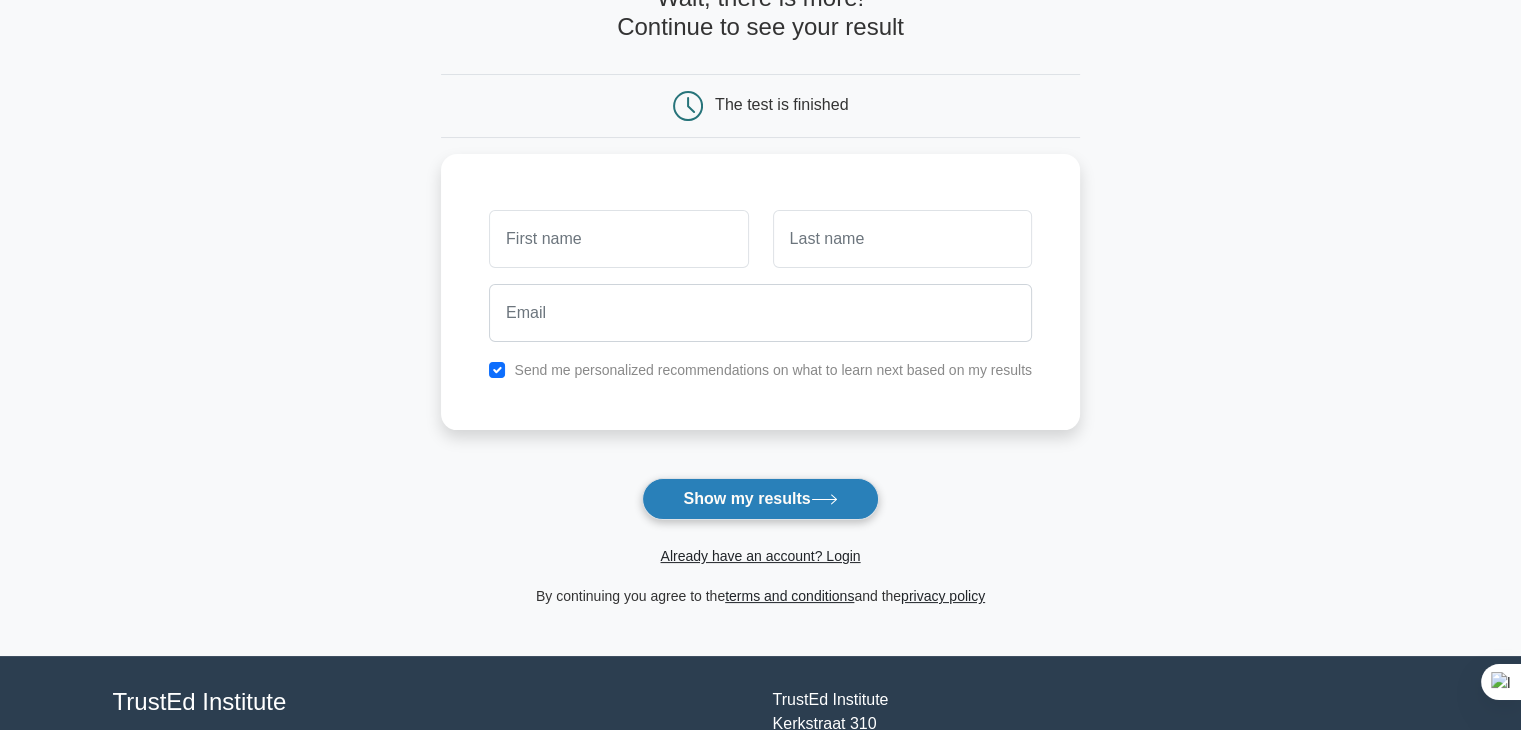 type 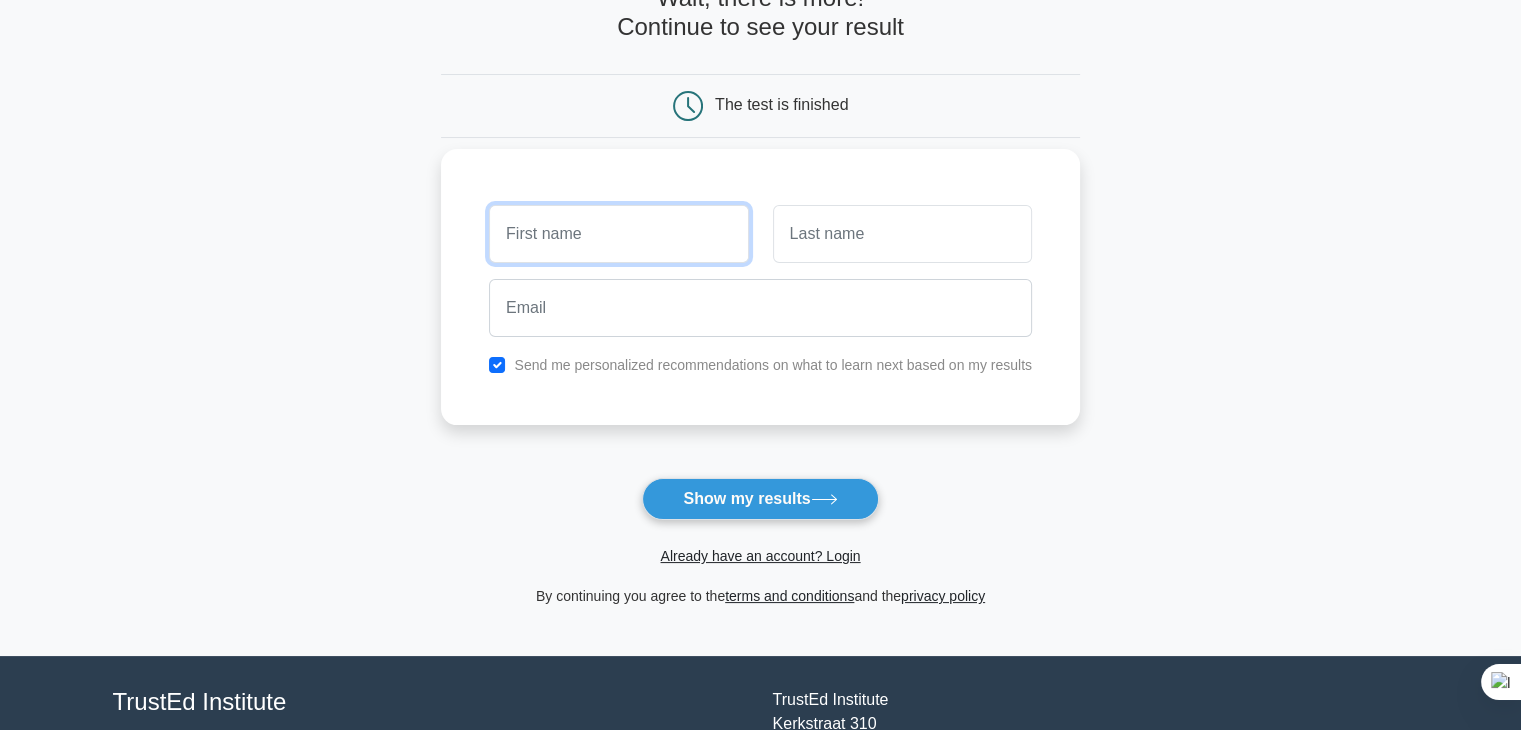 click at bounding box center (618, 234) 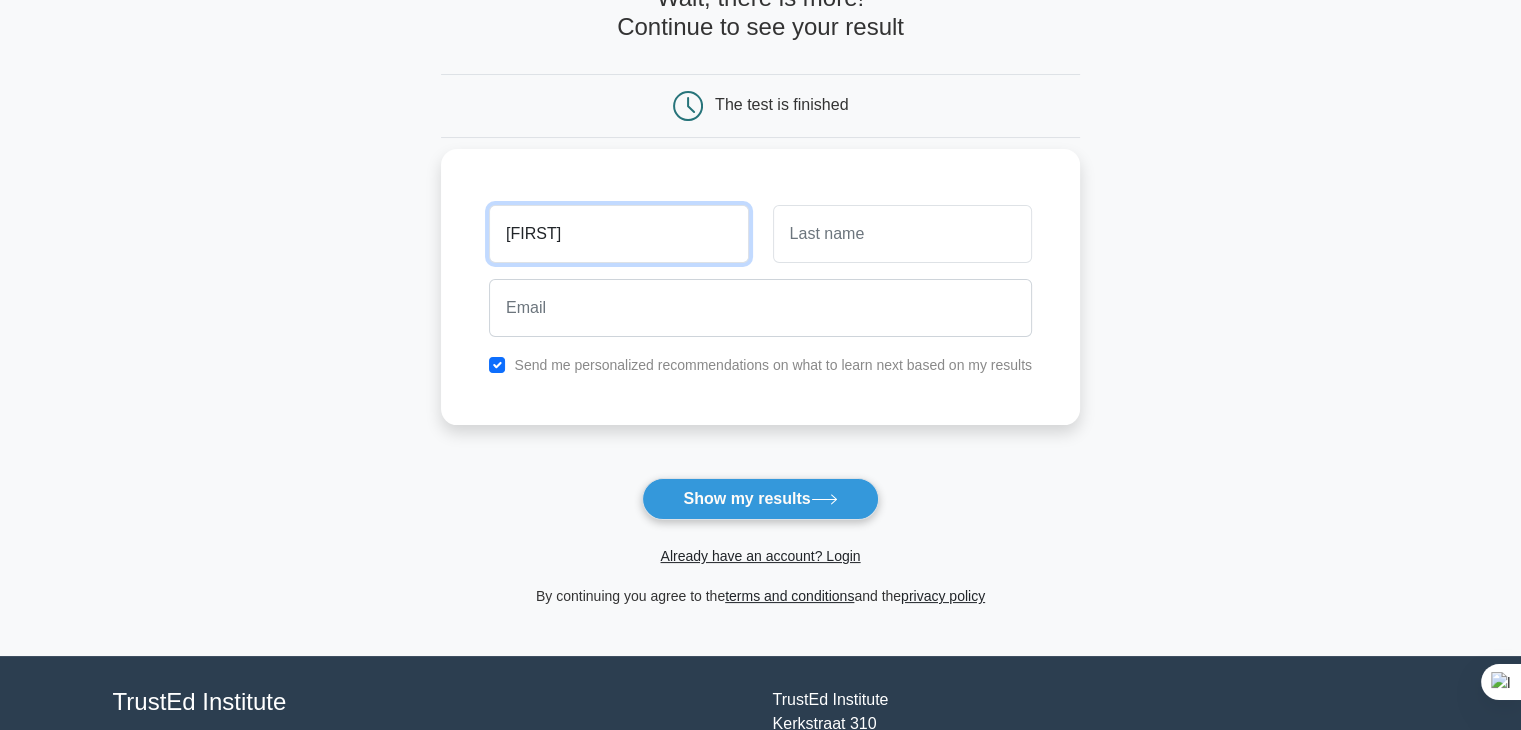 type on "[FIRST]" 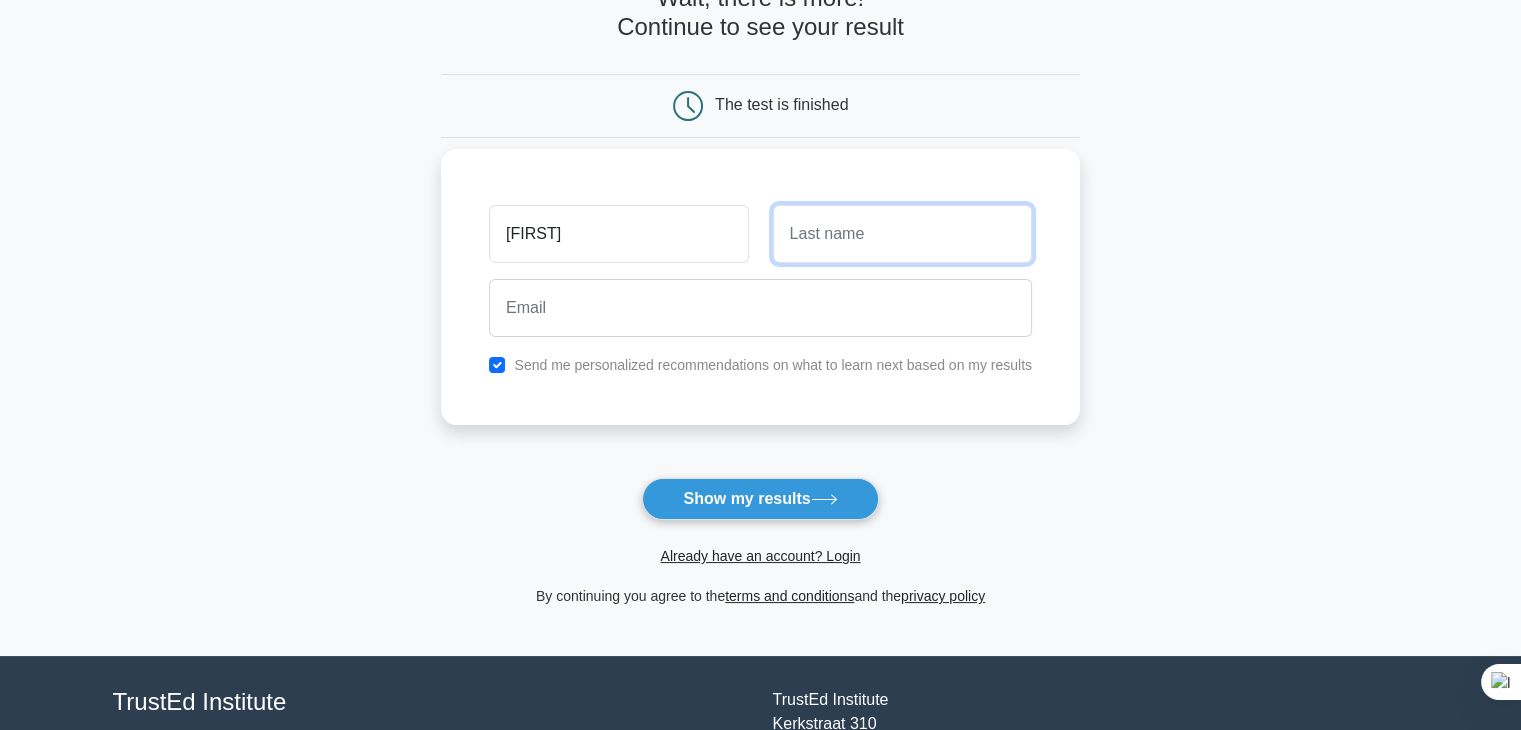 click at bounding box center (902, 234) 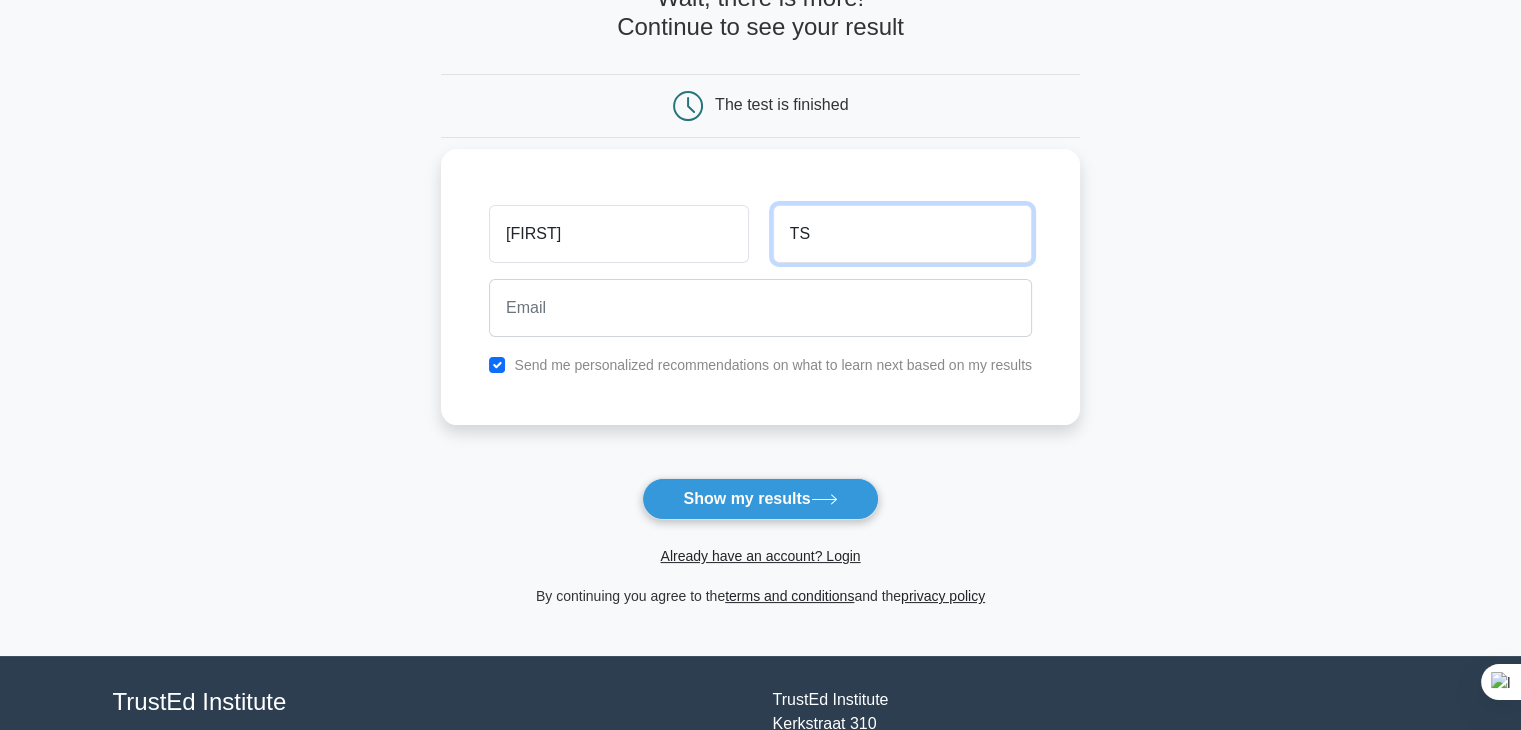 type on "TS" 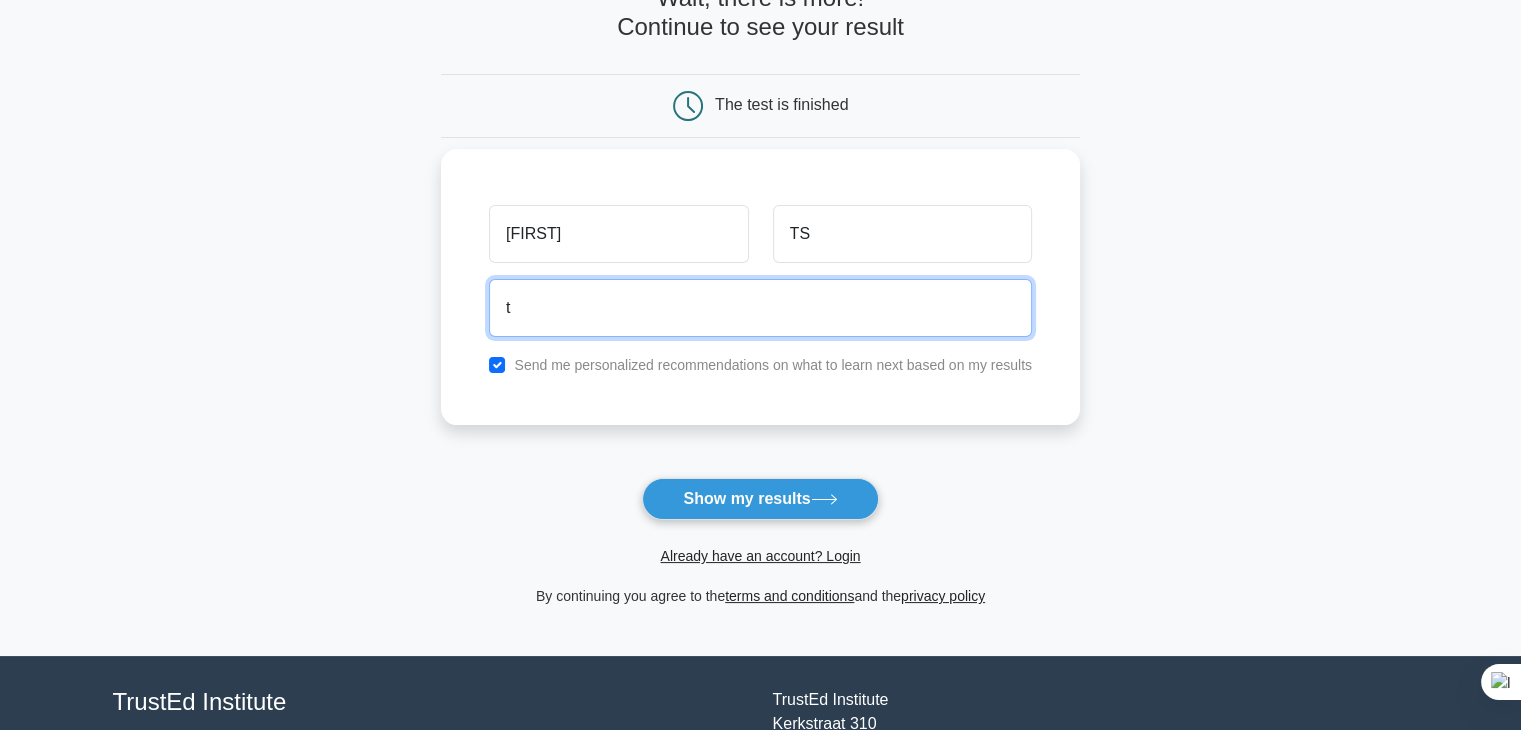 click on "t" at bounding box center [760, 308] 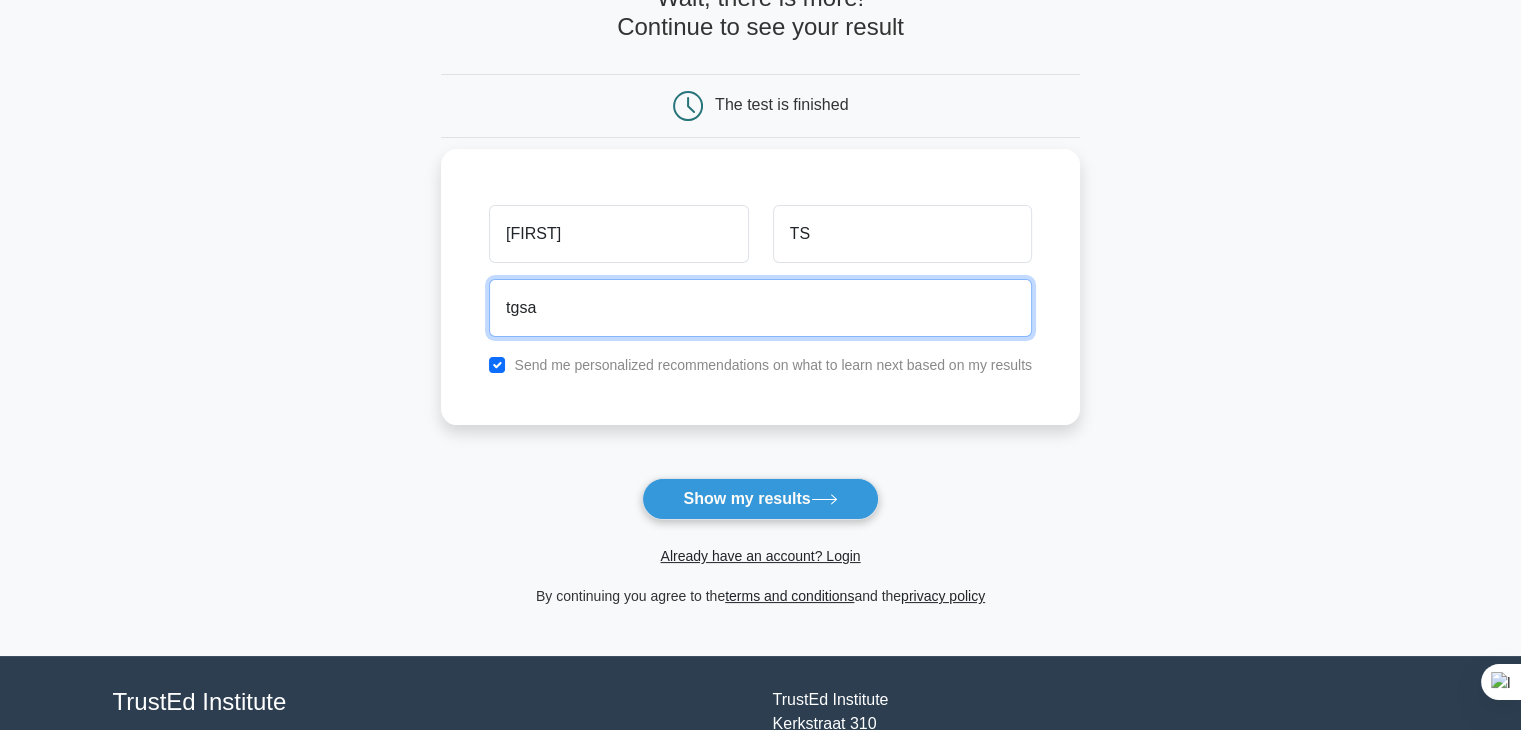 type on "tgsarjun083@gmail.com" 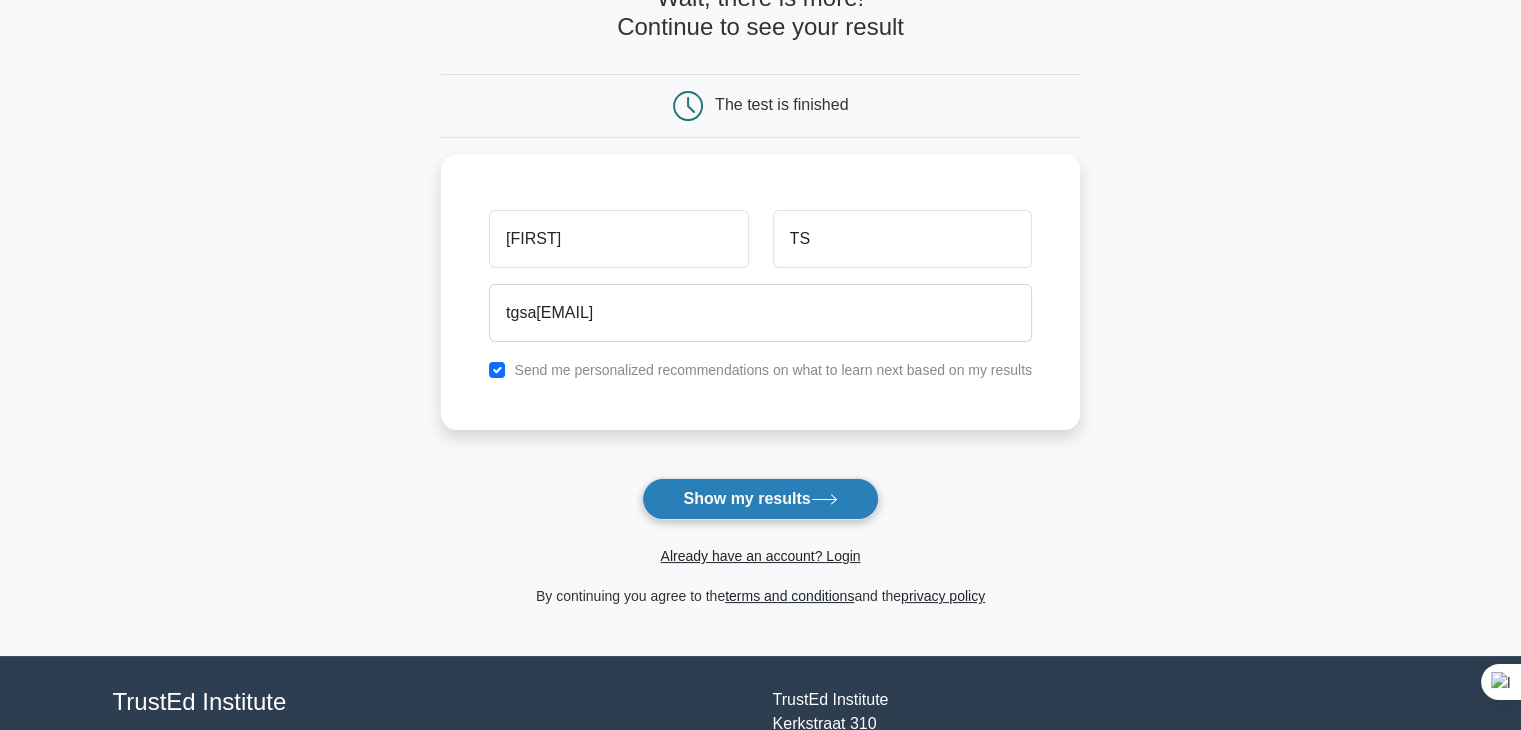 click on "Show my results" at bounding box center [760, 499] 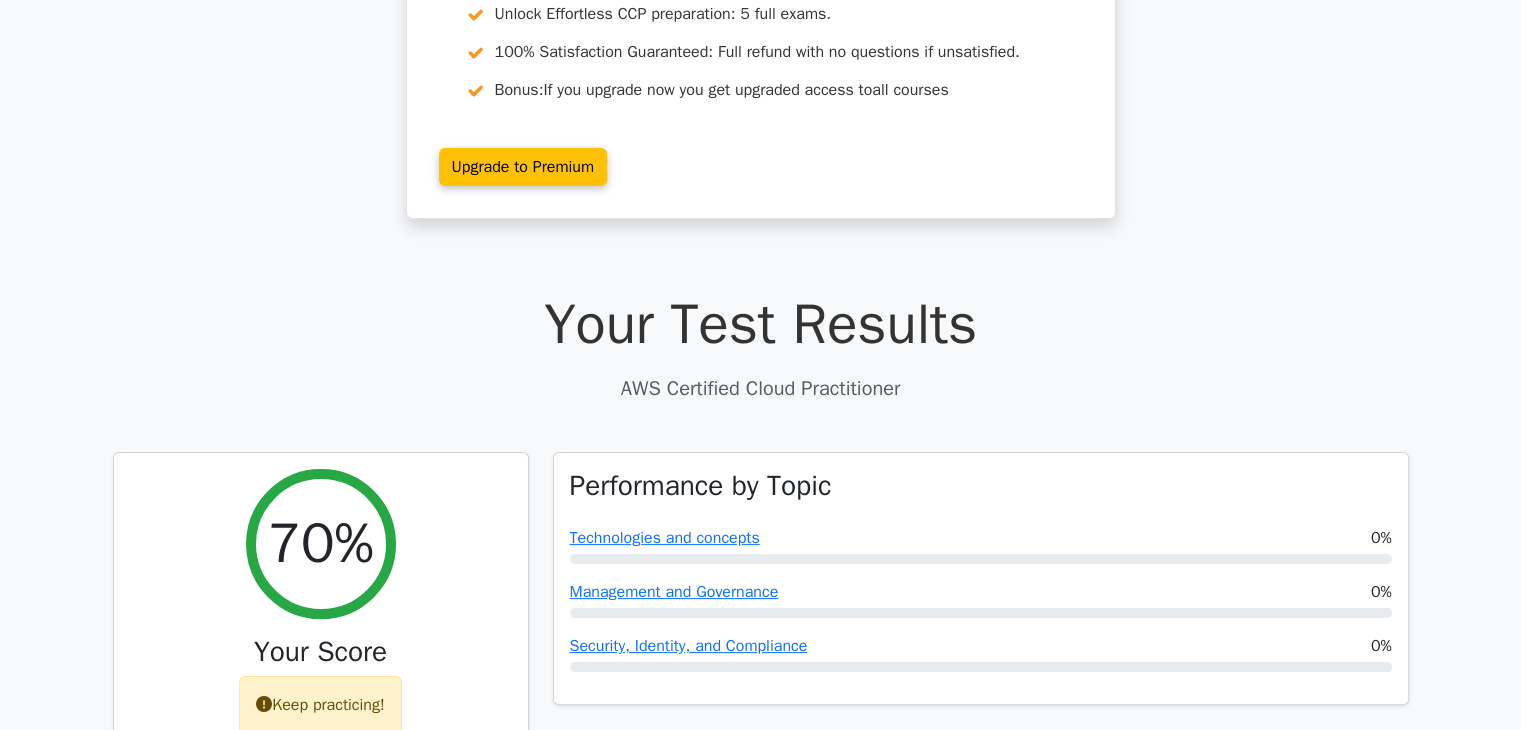 scroll, scrollTop: 294, scrollLeft: 0, axis: vertical 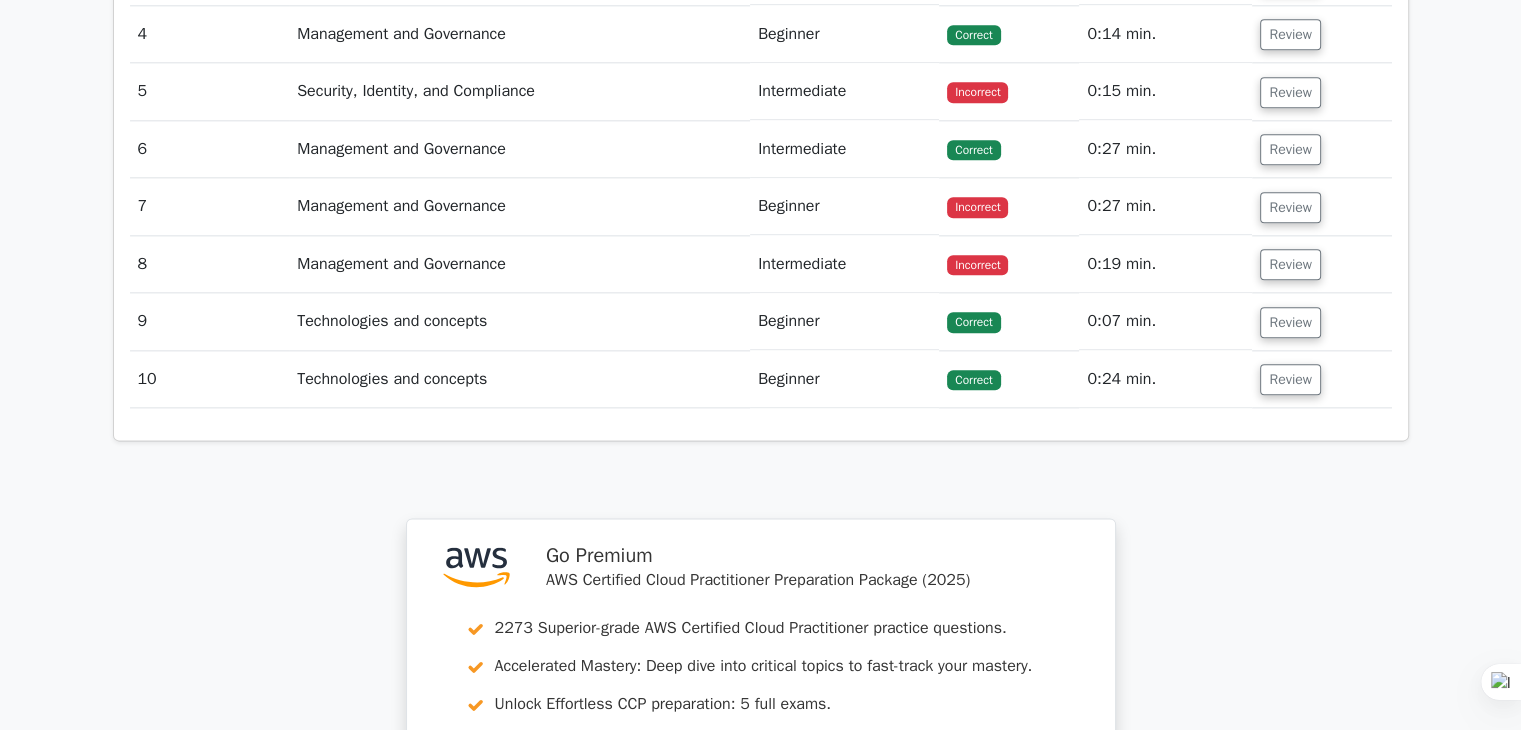 click on "Intermediate" at bounding box center (844, 264) 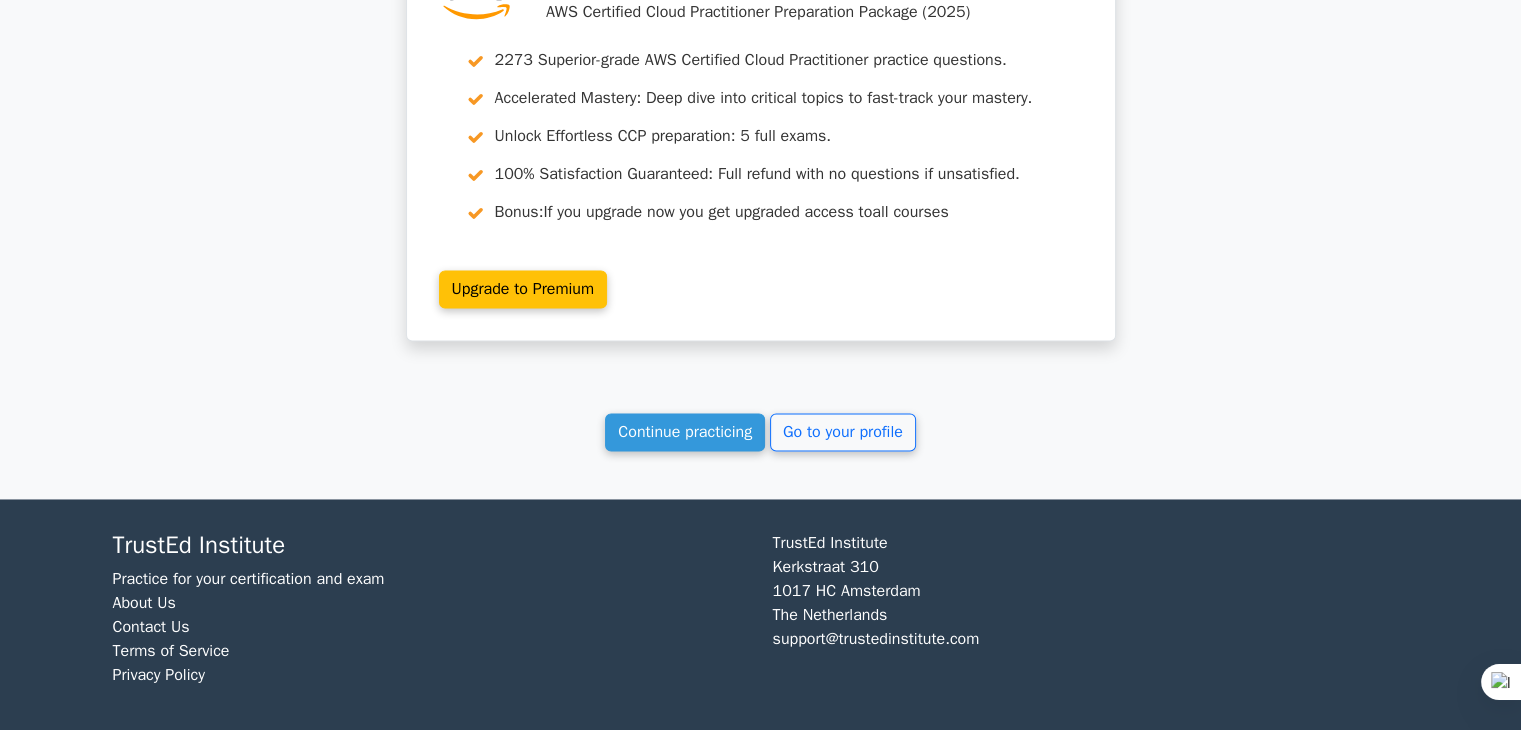 scroll, scrollTop: 3020, scrollLeft: 0, axis: vertical 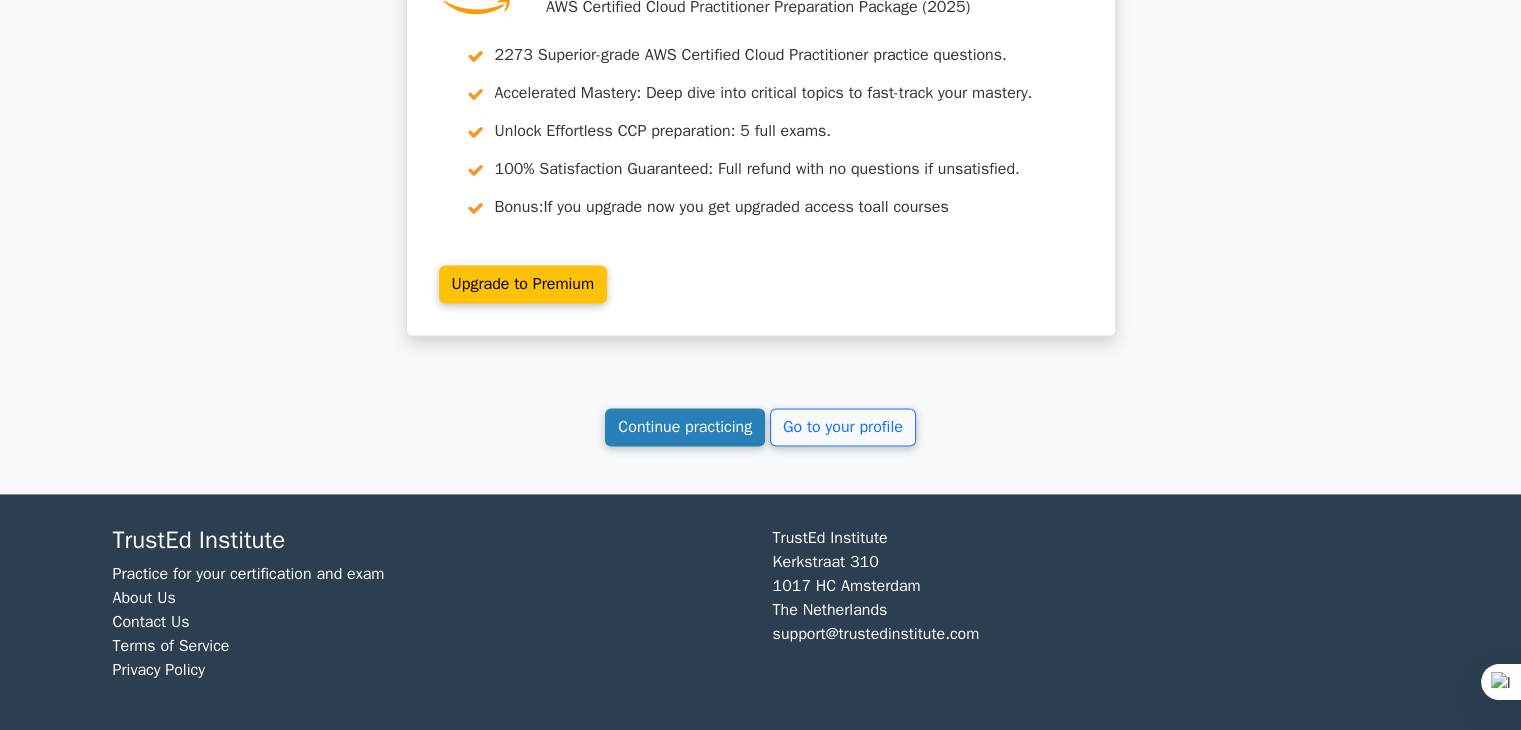 click on "Continue practicing" at bounding box center (685, 427) 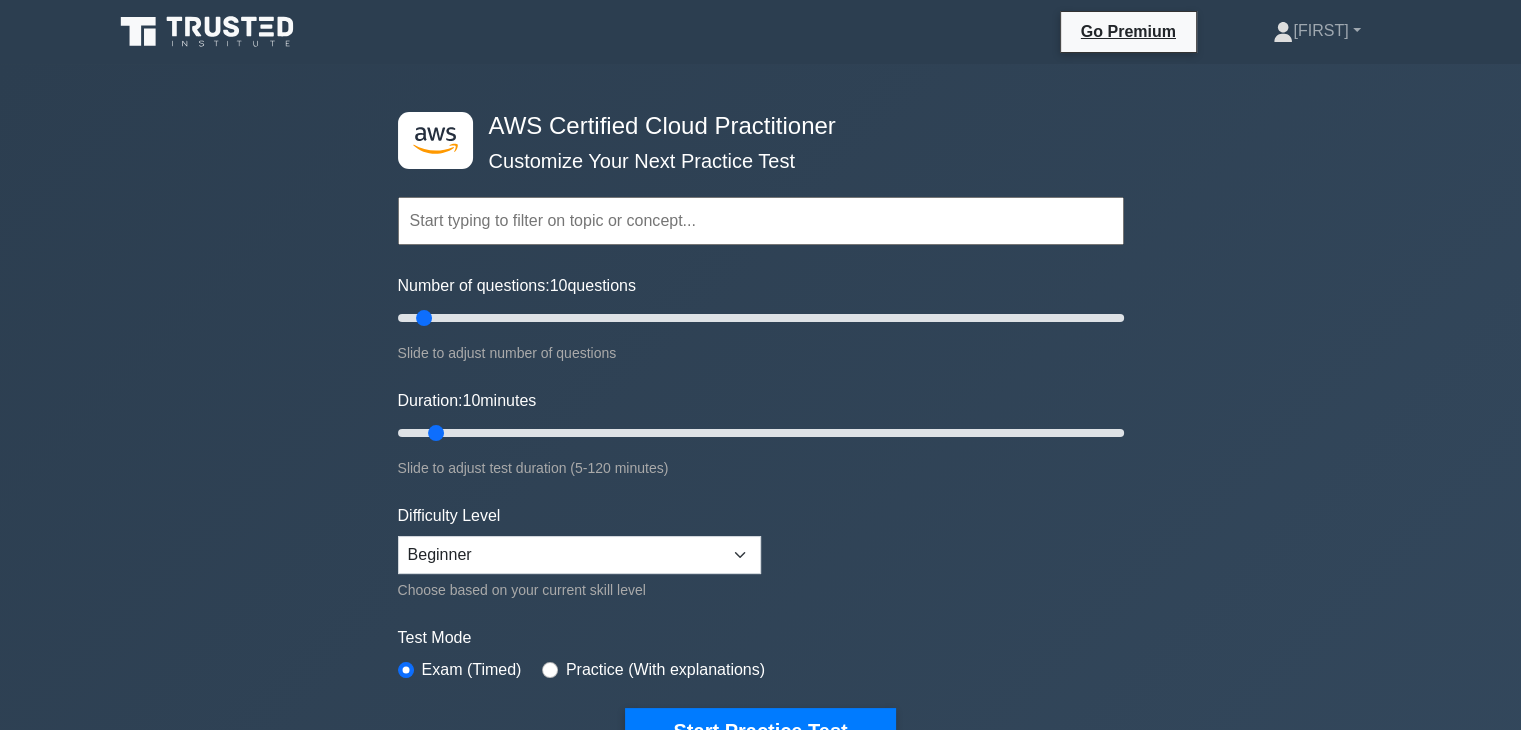 scroll, scrollTop: 132, scrollLeft: 0, axis: vertical 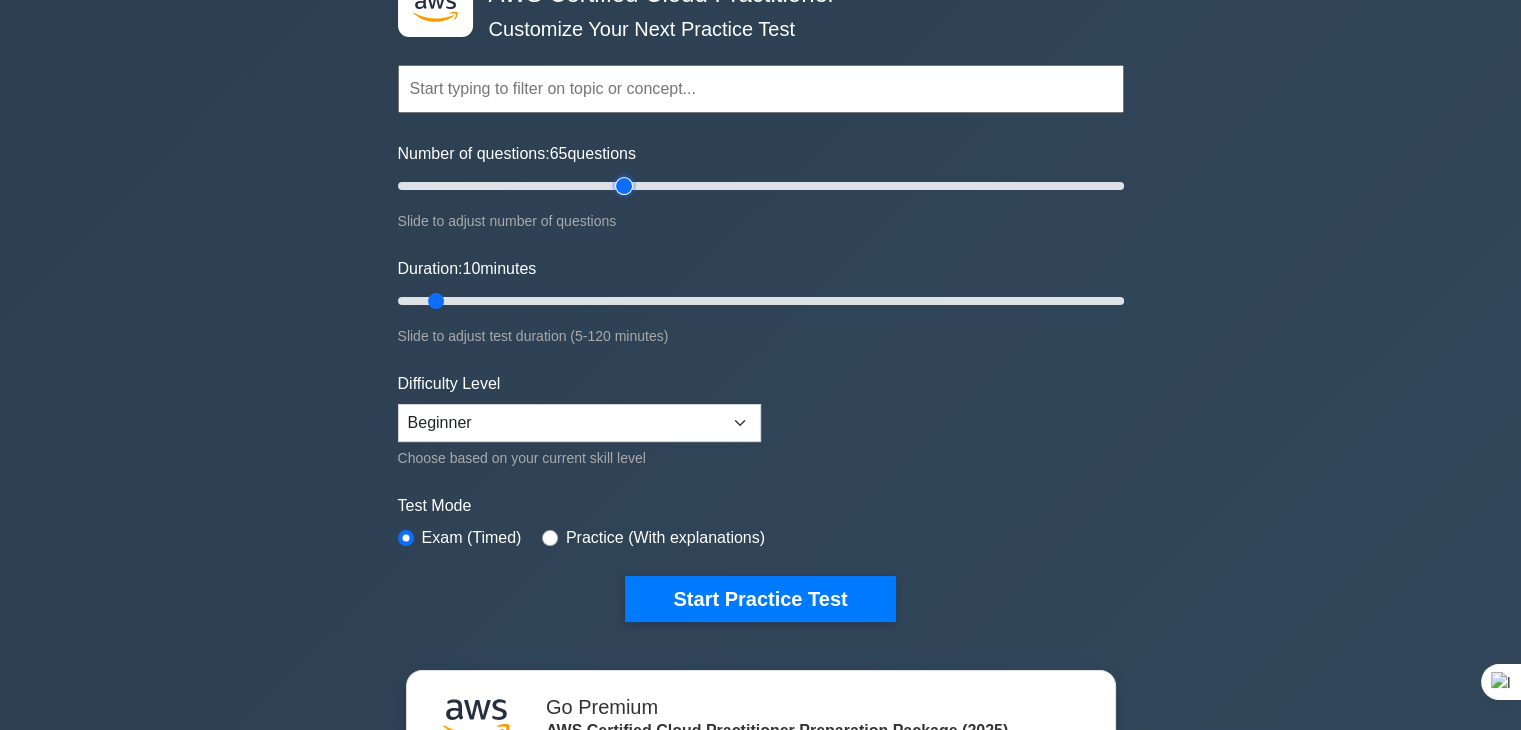 drag, startPoint x: 420, startPoint y: 181, endPoint x: 630, endPoint y: 230, distance: 215.6409 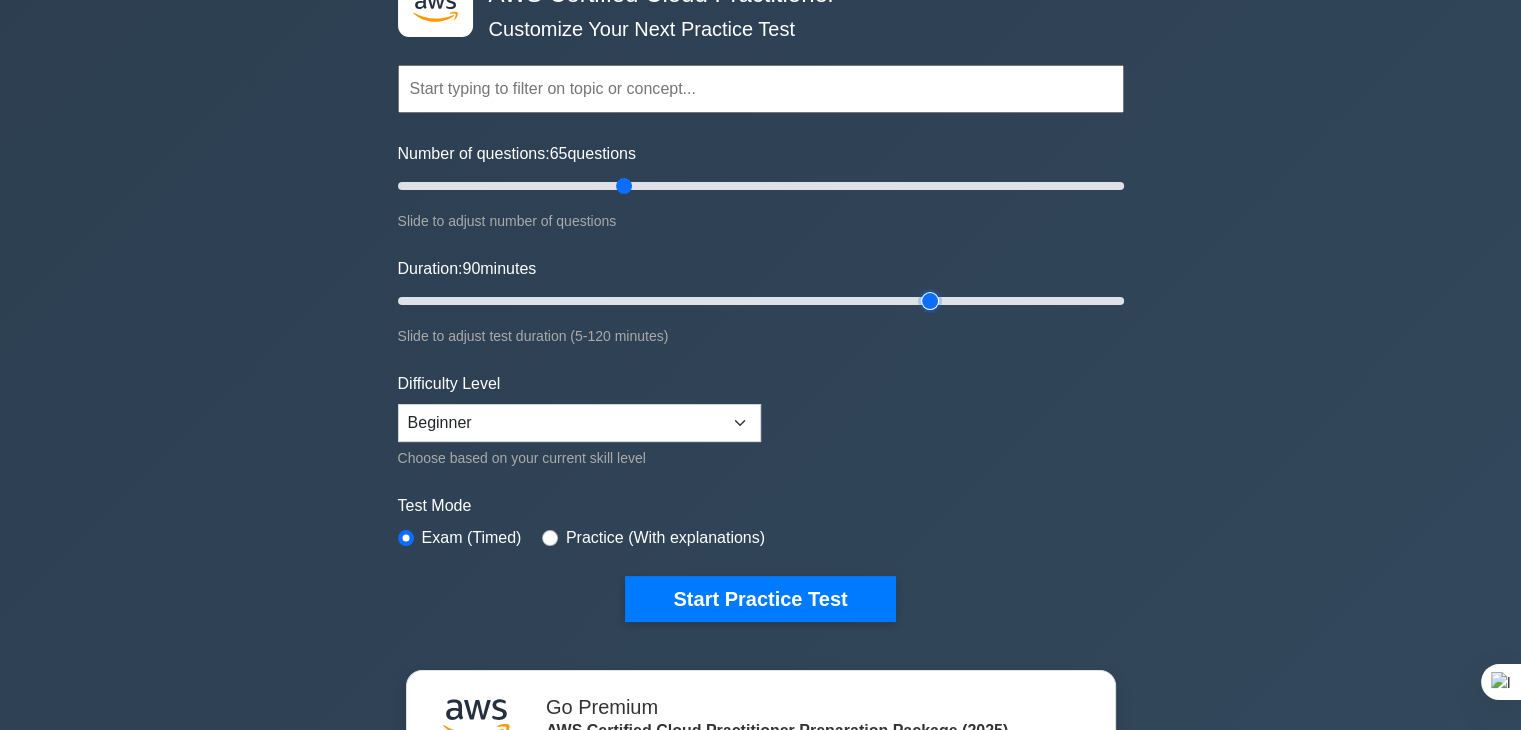 drag, startPoint x: 436, startPoint y: 300, endPoint x: 934, endPoint y: 308, distance: 498.06424 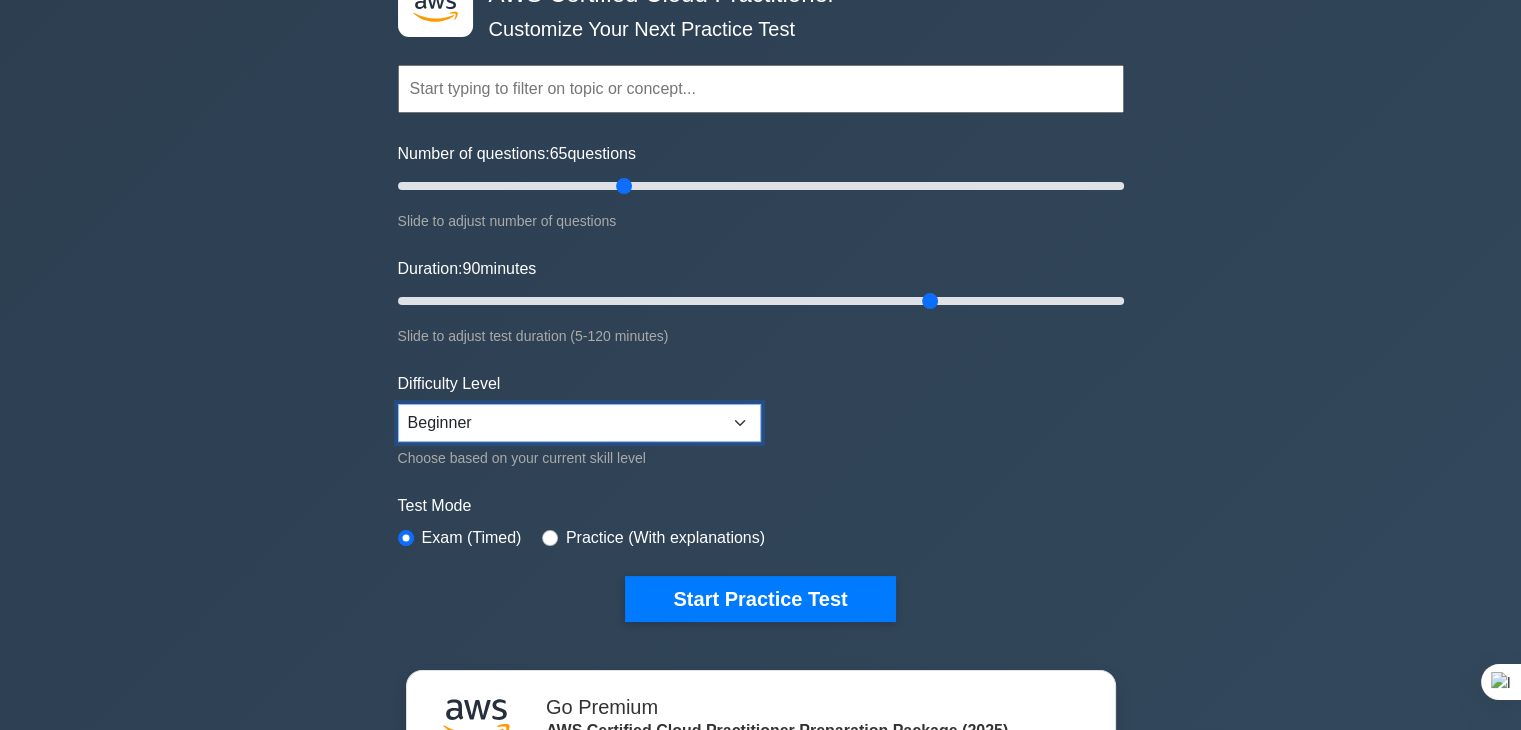 click on "Beginner
Intermediate
Expert" at bounding box center (579, 423) 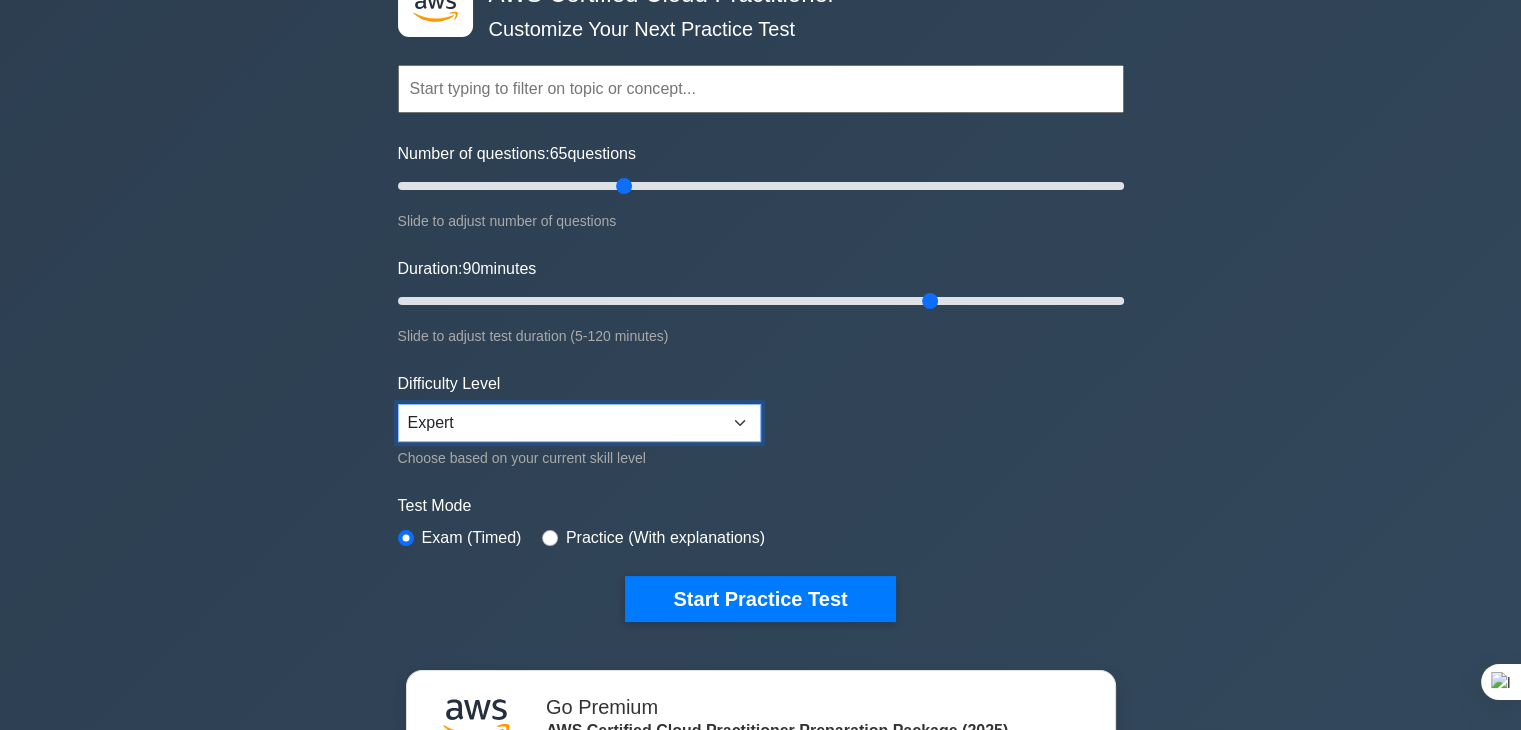 click on "Beginner
Intermediate
Expert" at bounding box center (579, 423) 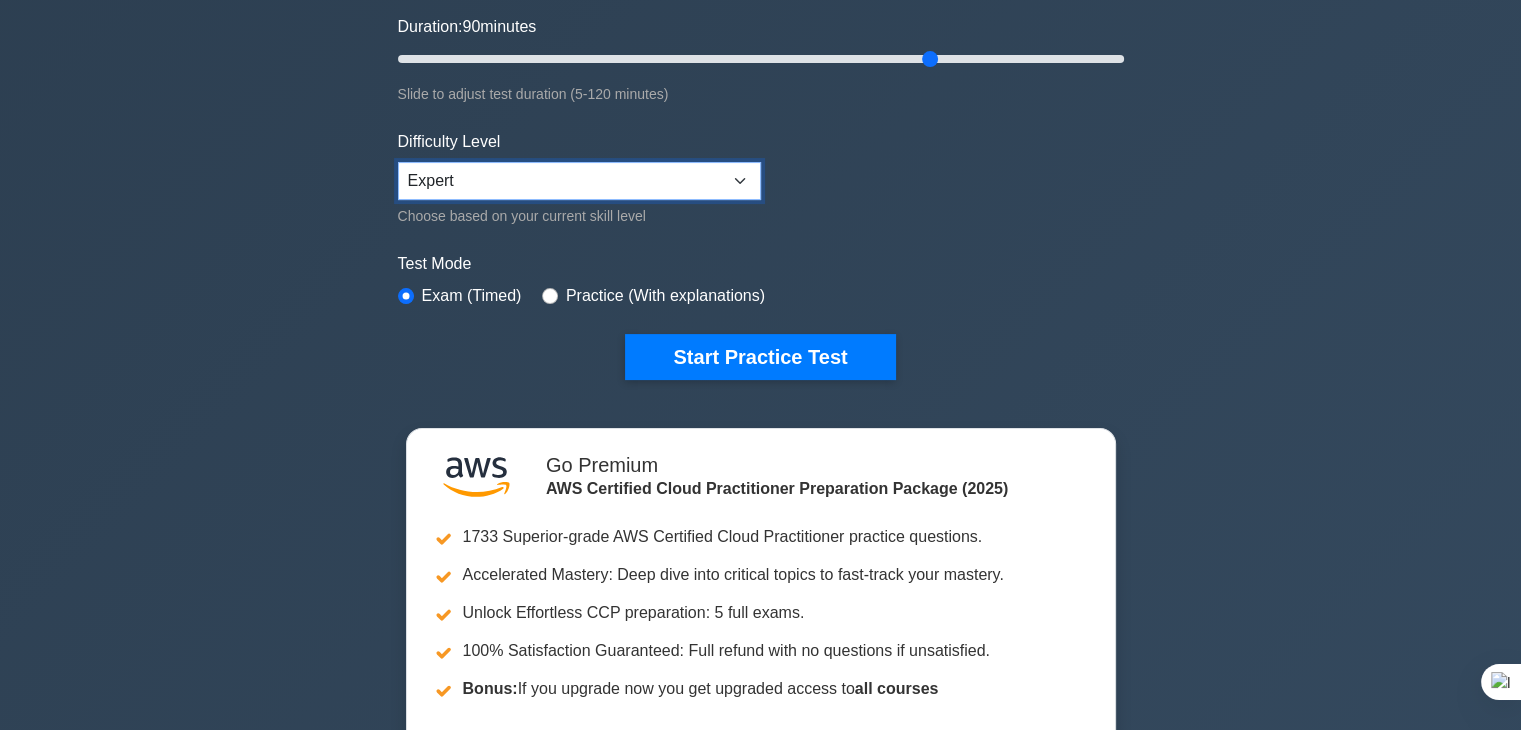 scroll, scrollTop: 378, scrollLeft: 0, axis: vertical 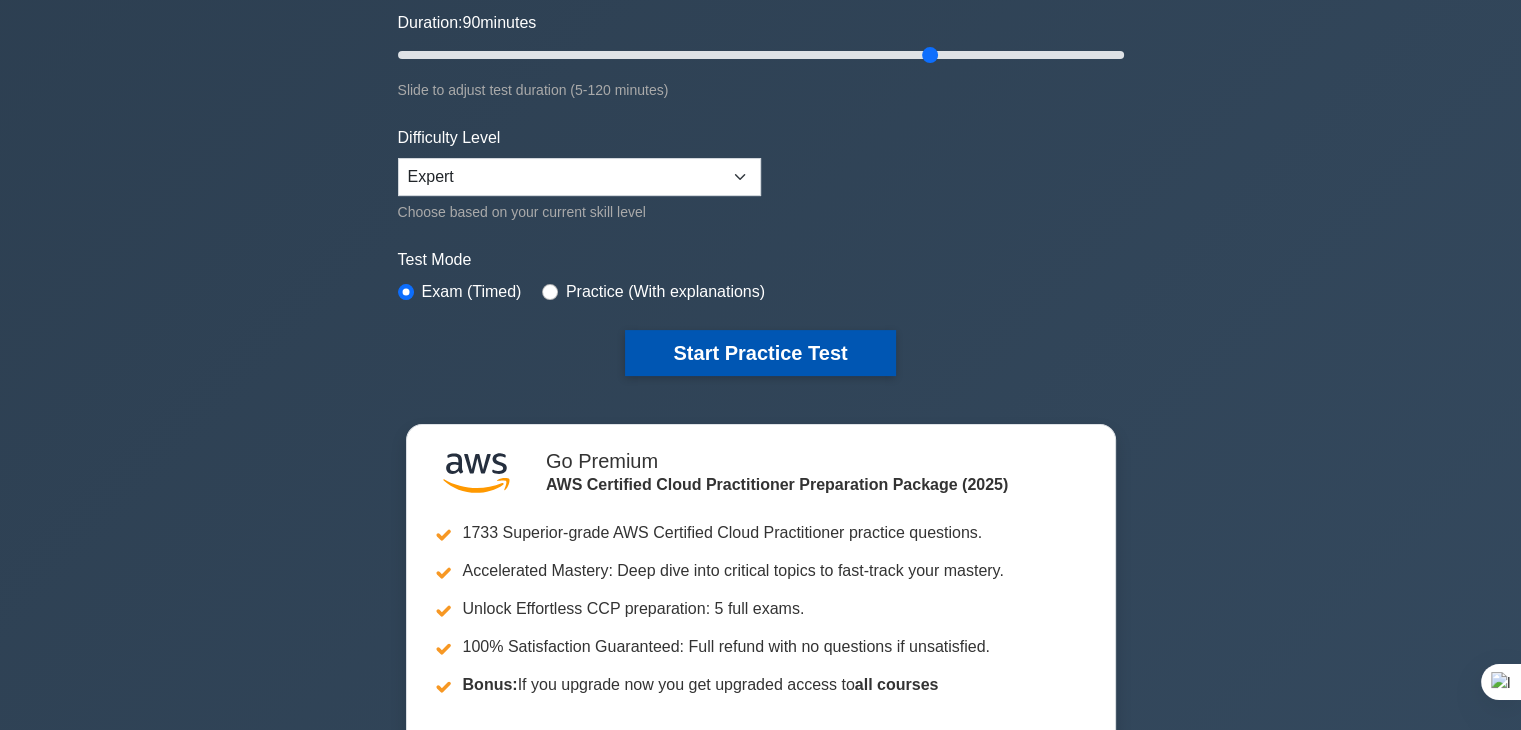 type 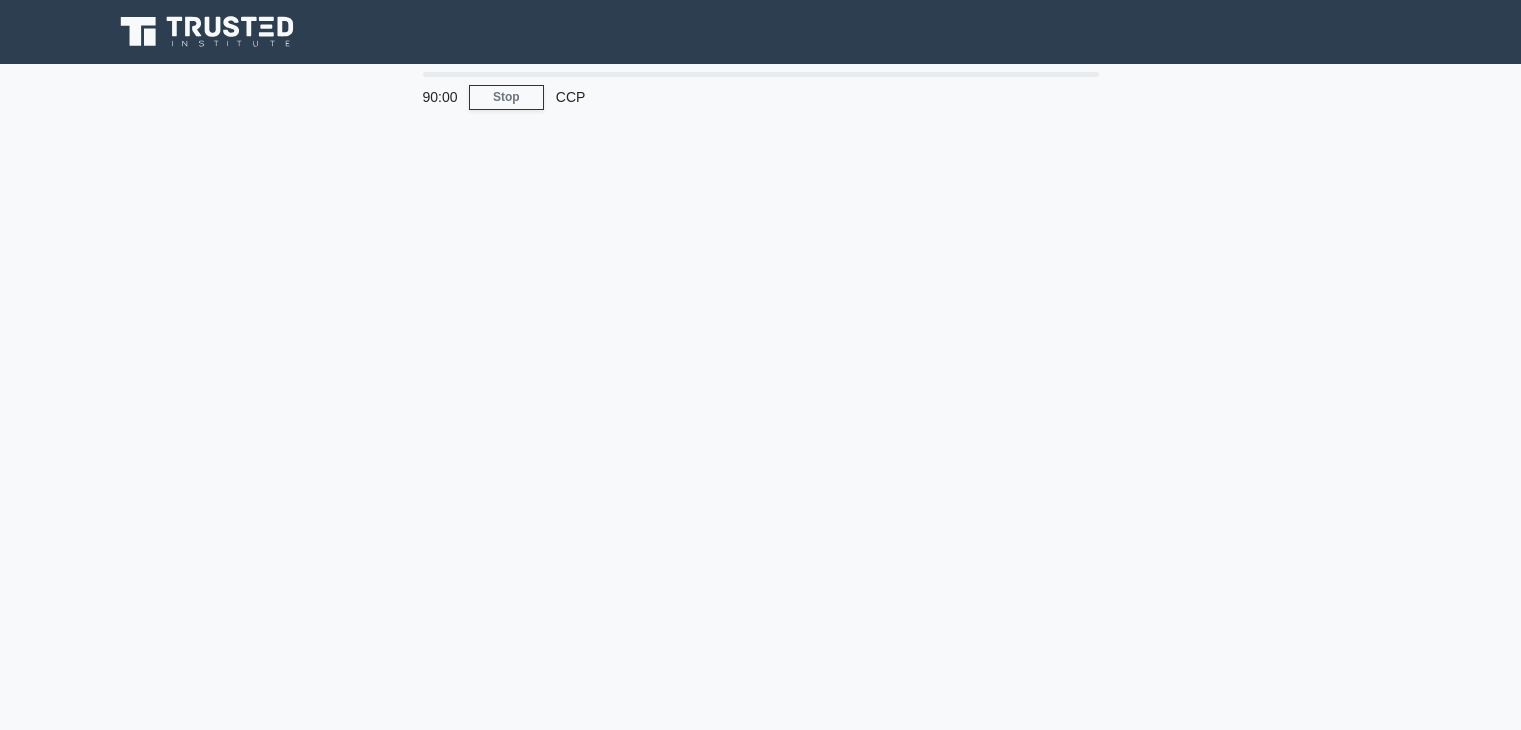 scroll, scrollTop: 0, scrollLeft: 0, axis: both 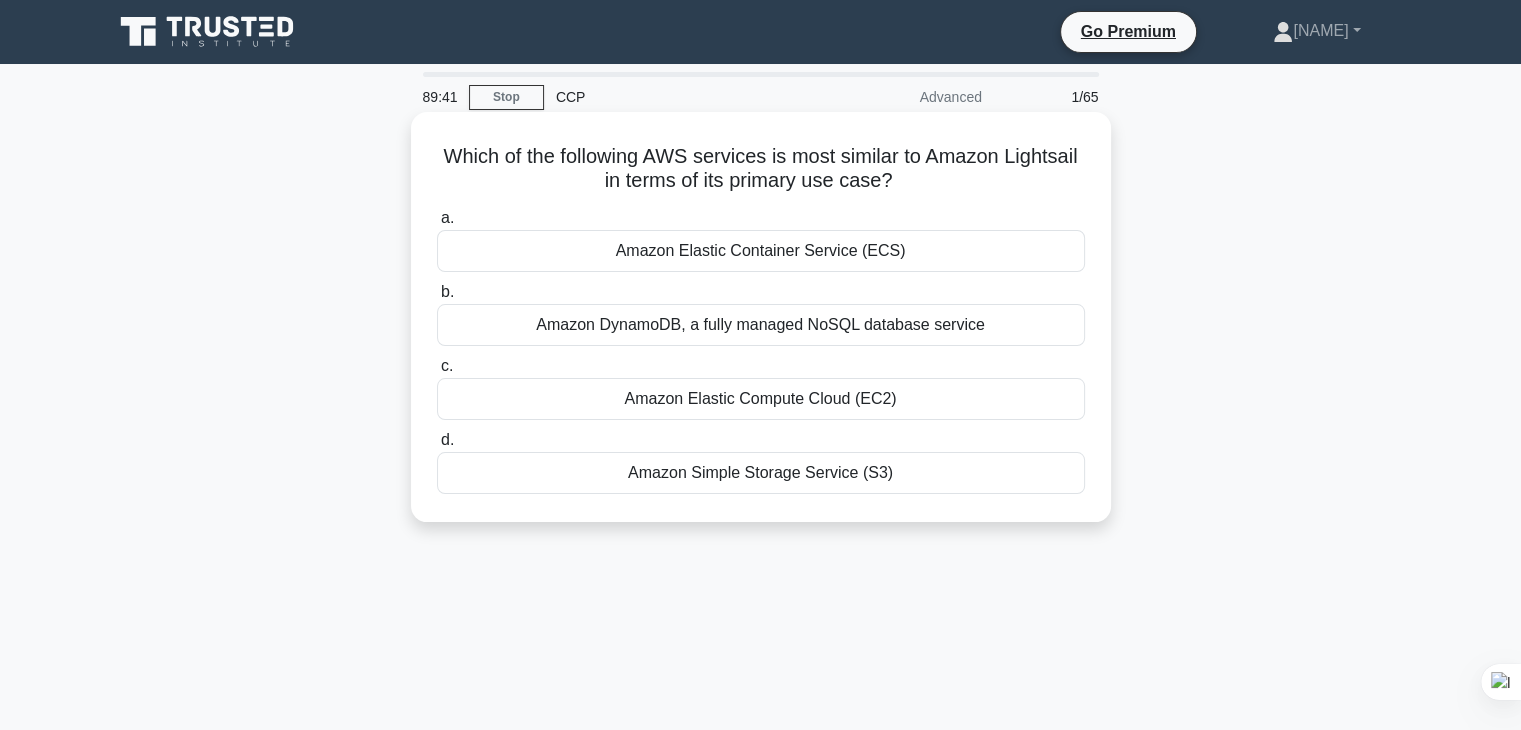 click on "Amazon Elastic Compute Cloud (EC2)" at bounding box center (761, 399) 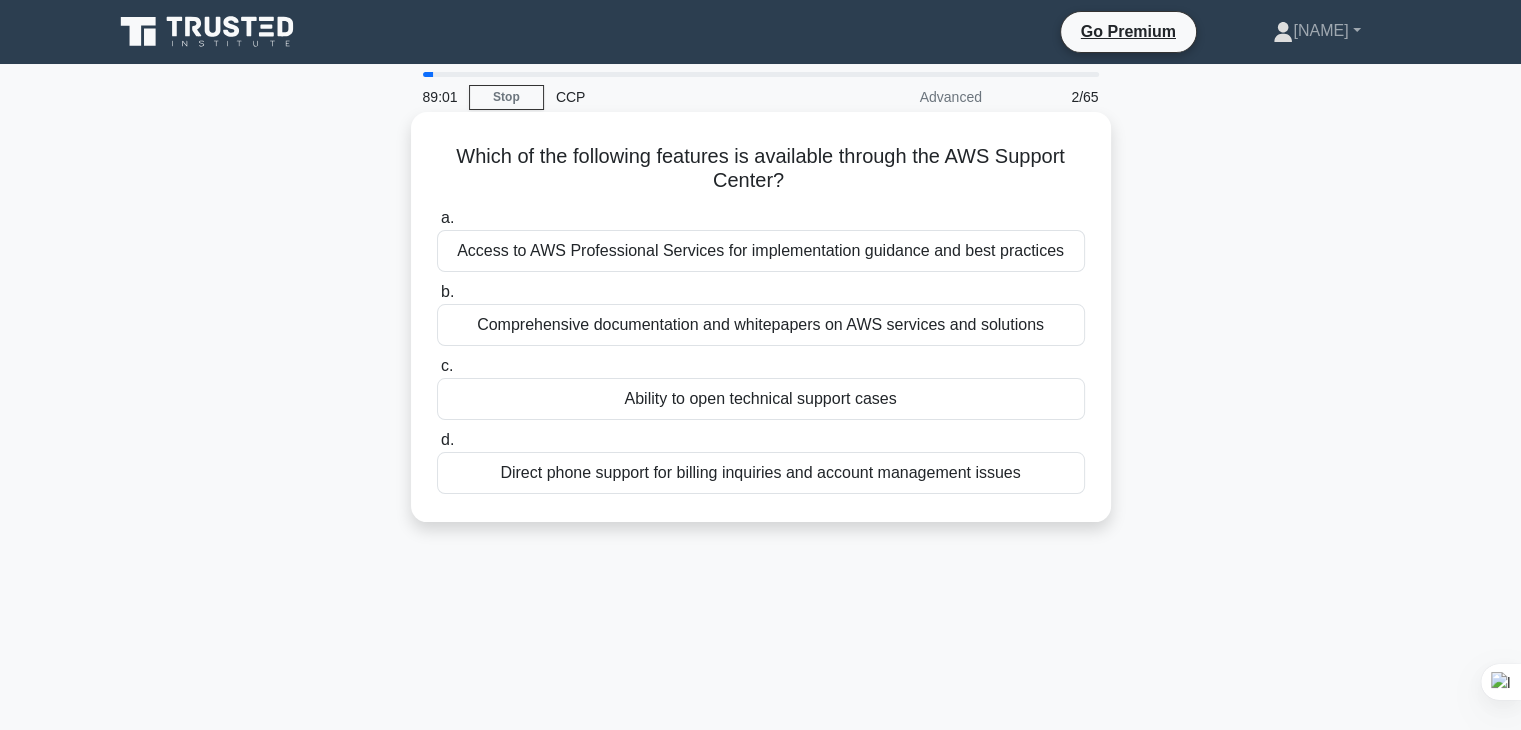 click on "Access to AWS Professional Services for implementation guidance and best practices" at bounding box center [761, 251] 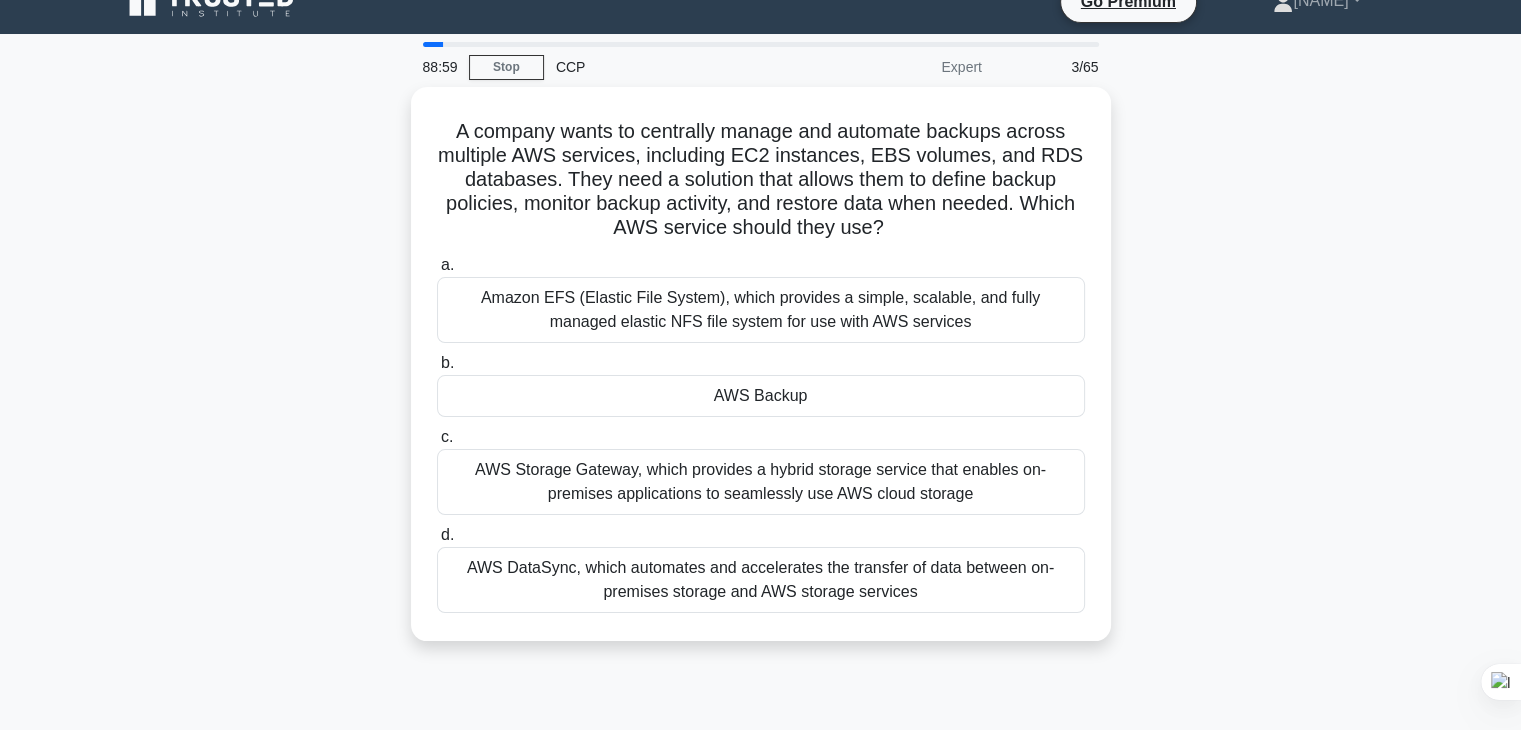 scroll, scrollTop: 40, scrollLeft: 0, axis: vertical 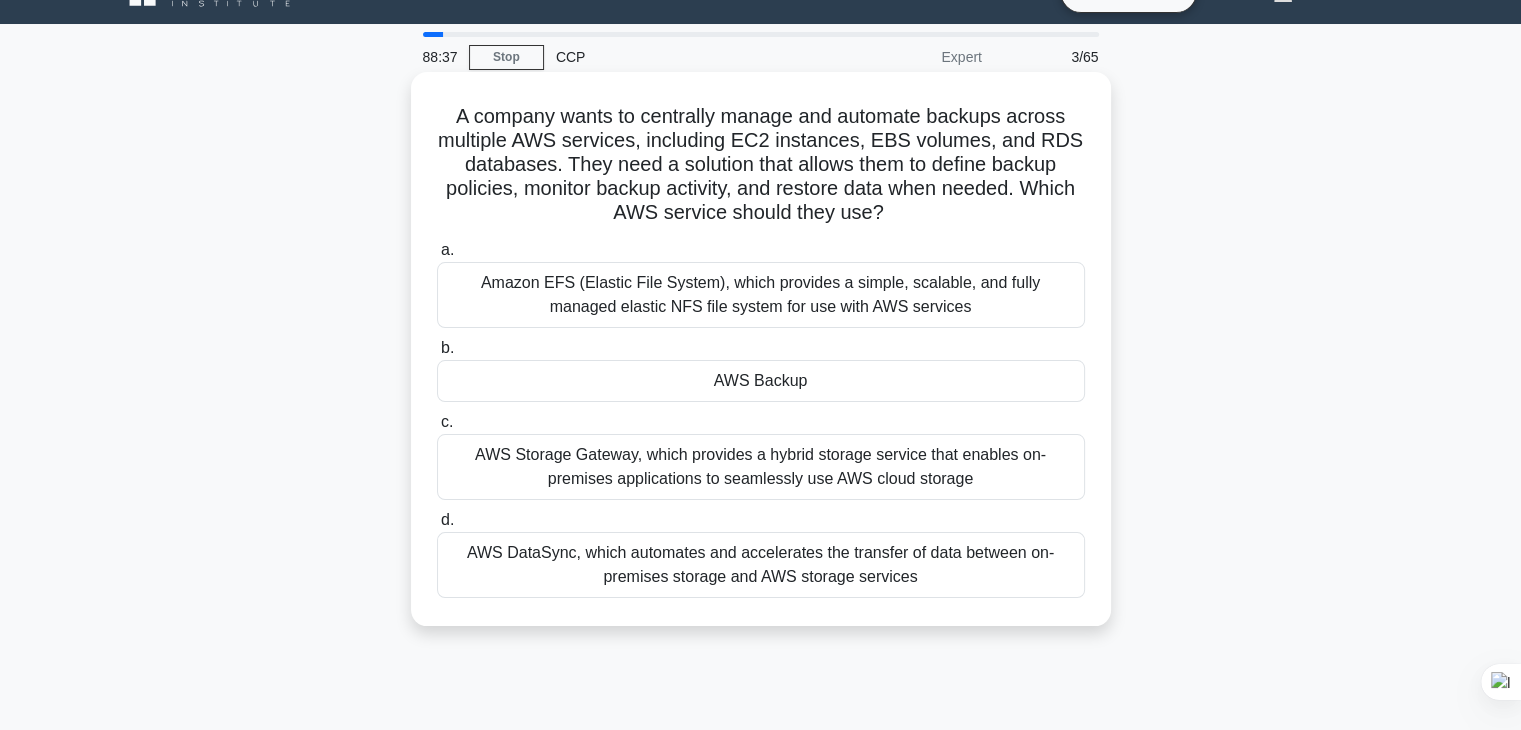 click on "AWS Backup" at bounding box center (761, 381) 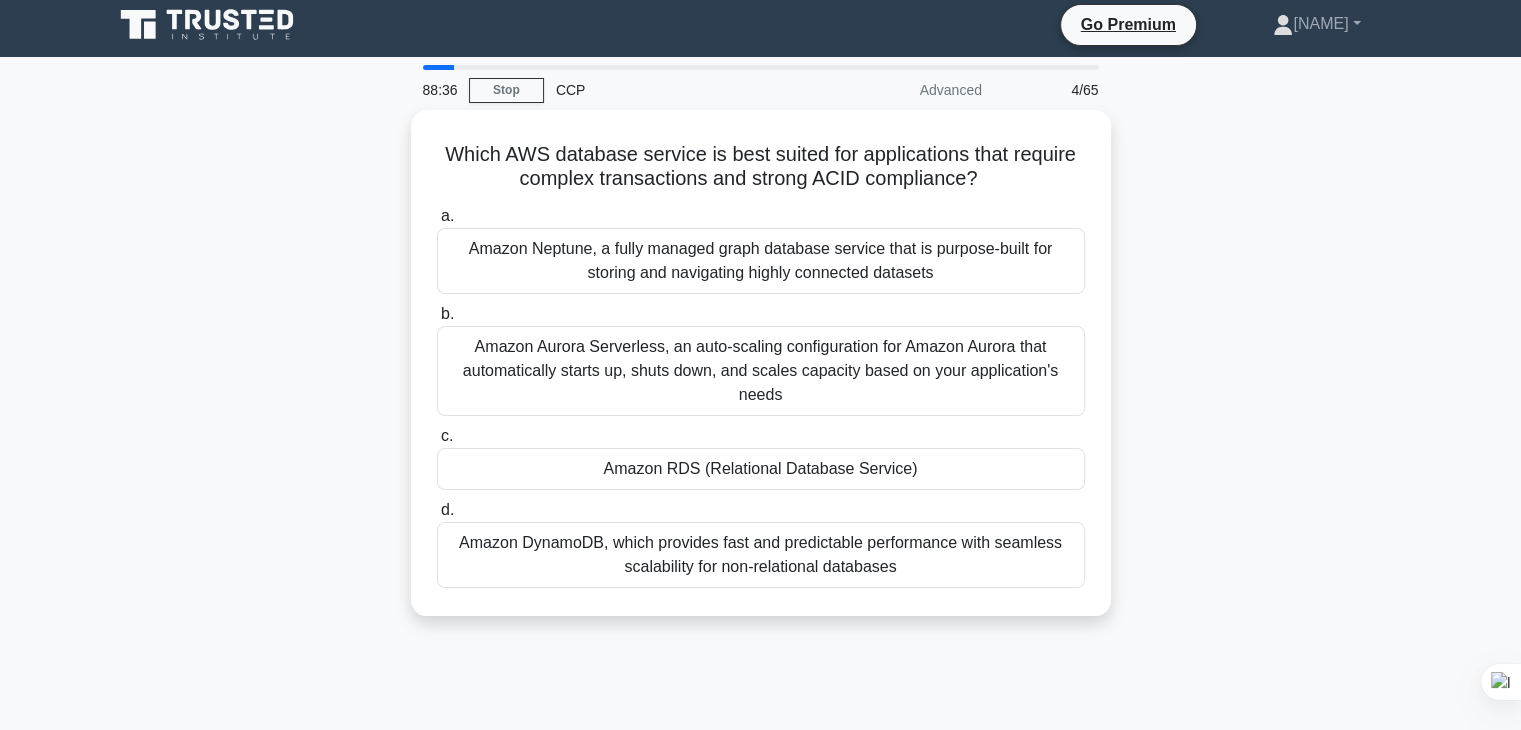 scroll, scrollTop: 0, scrollLeft: 0, axis: both 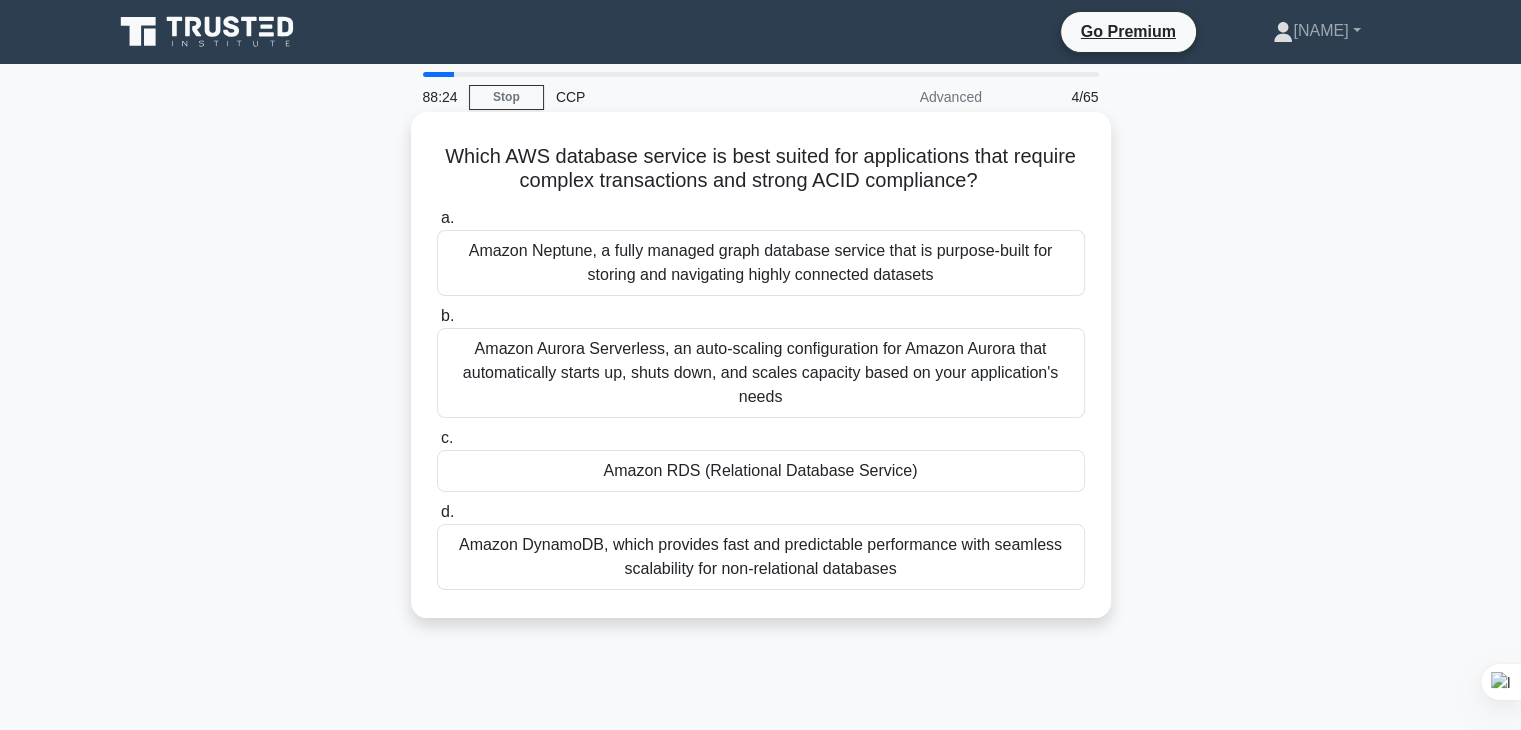 click on "Amazon RDS (Relational Database Service)" at bounding box center (761, 471) 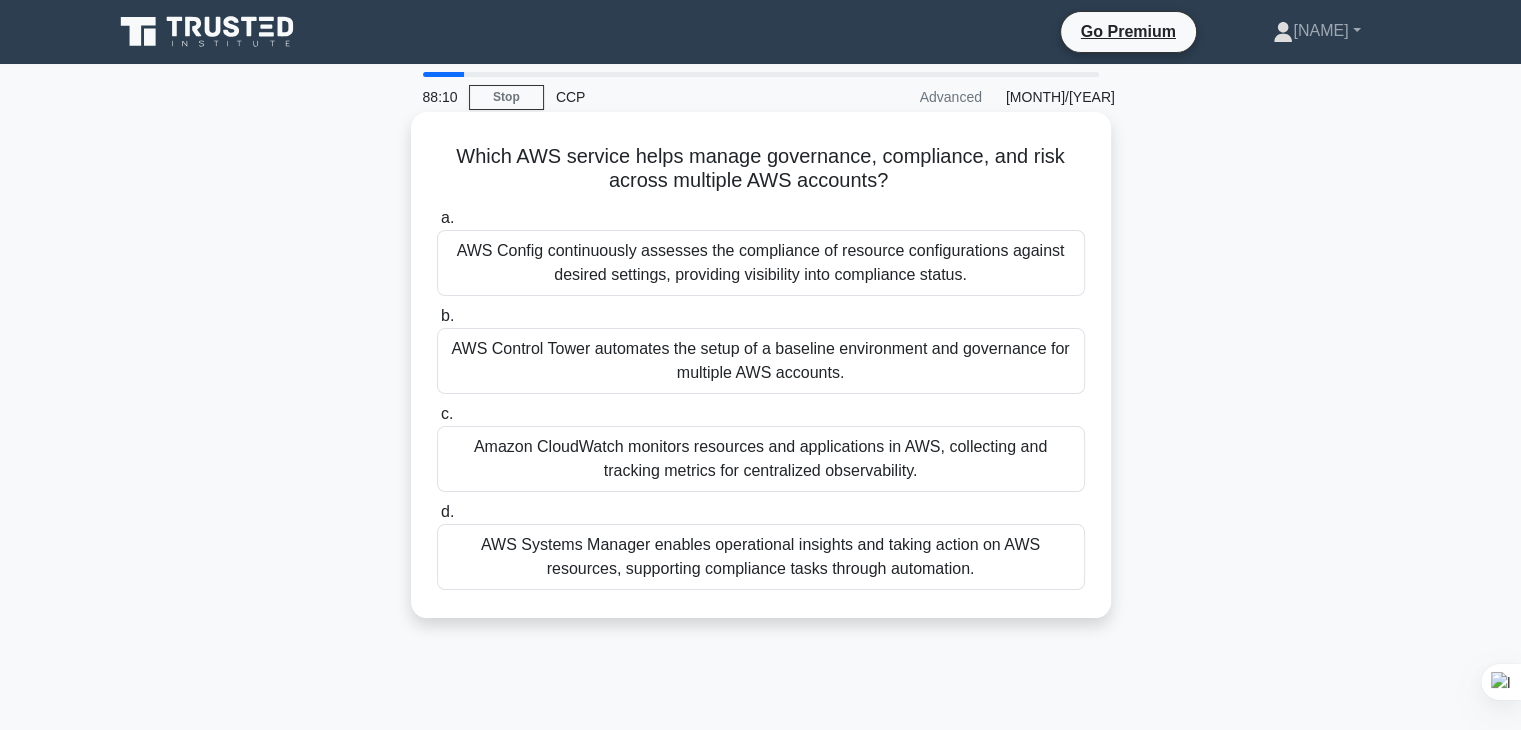 click on "AWS Systems Manager enables operational insights and taking action on AWS resources, supporting compliance tasks through automation." at bounding box center [761, 557] 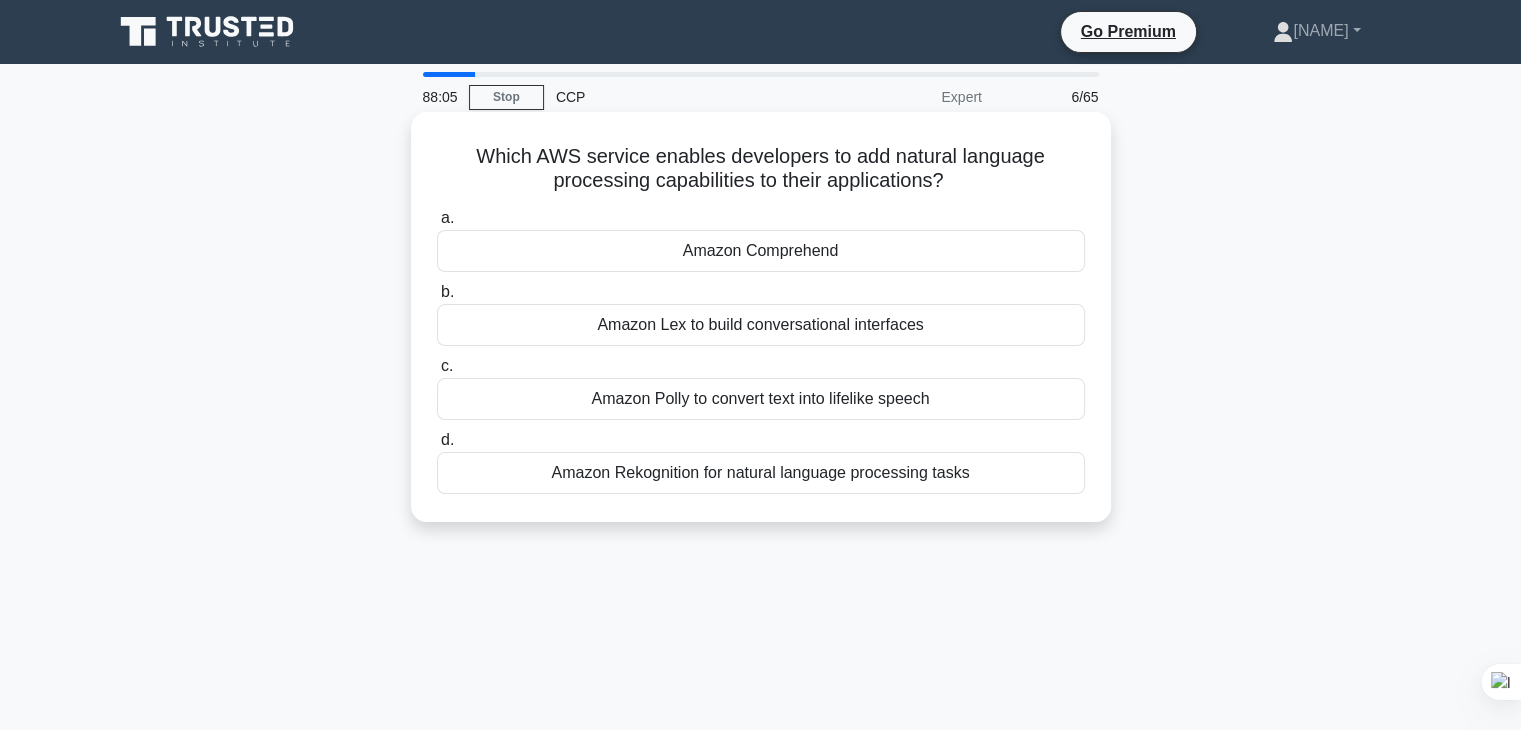 click on "Amazon Comprehend" at bounding box center (761, 251) 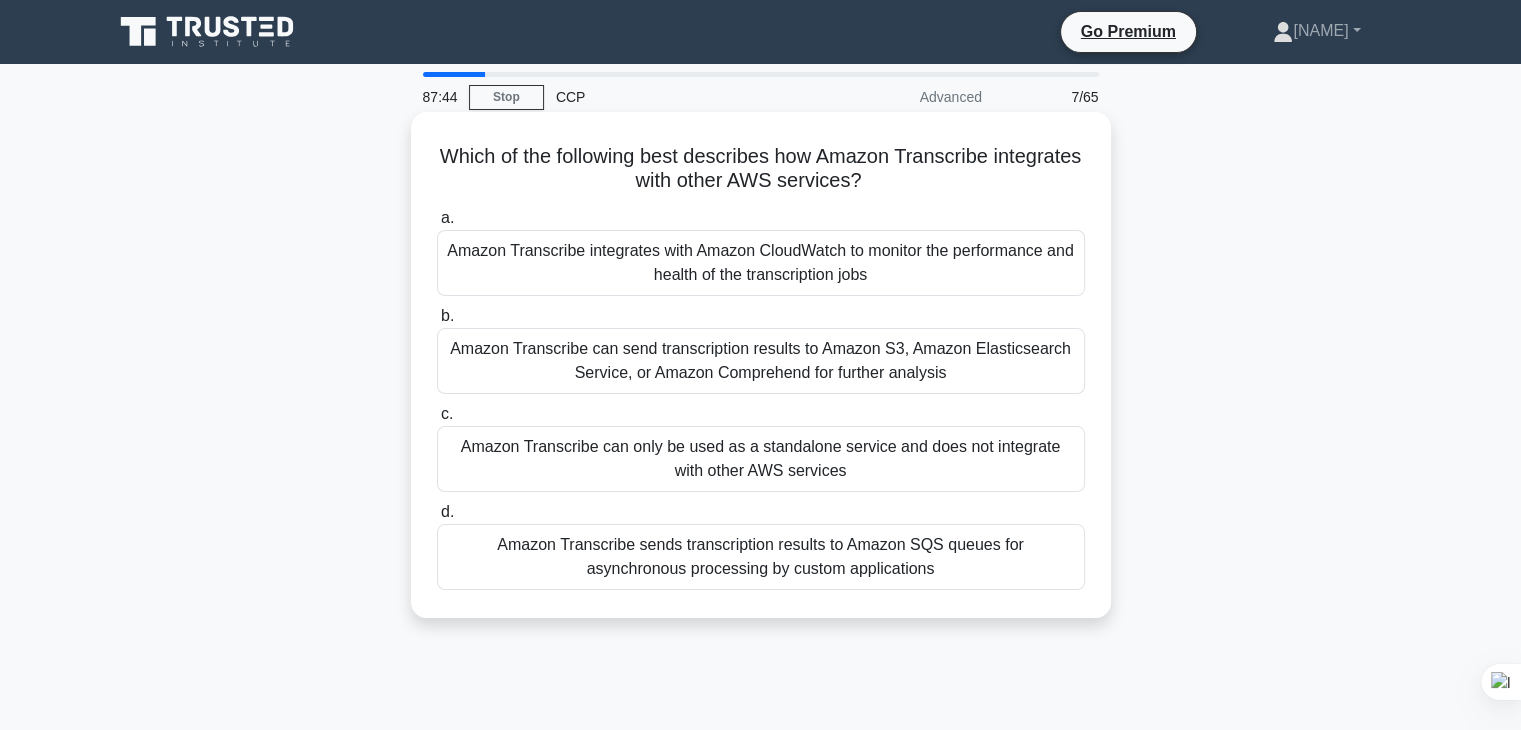 click on "Amazon Transcribe can only be used as a standalone service and does not integrate with other AWS services" at bounding box center (761, 459) 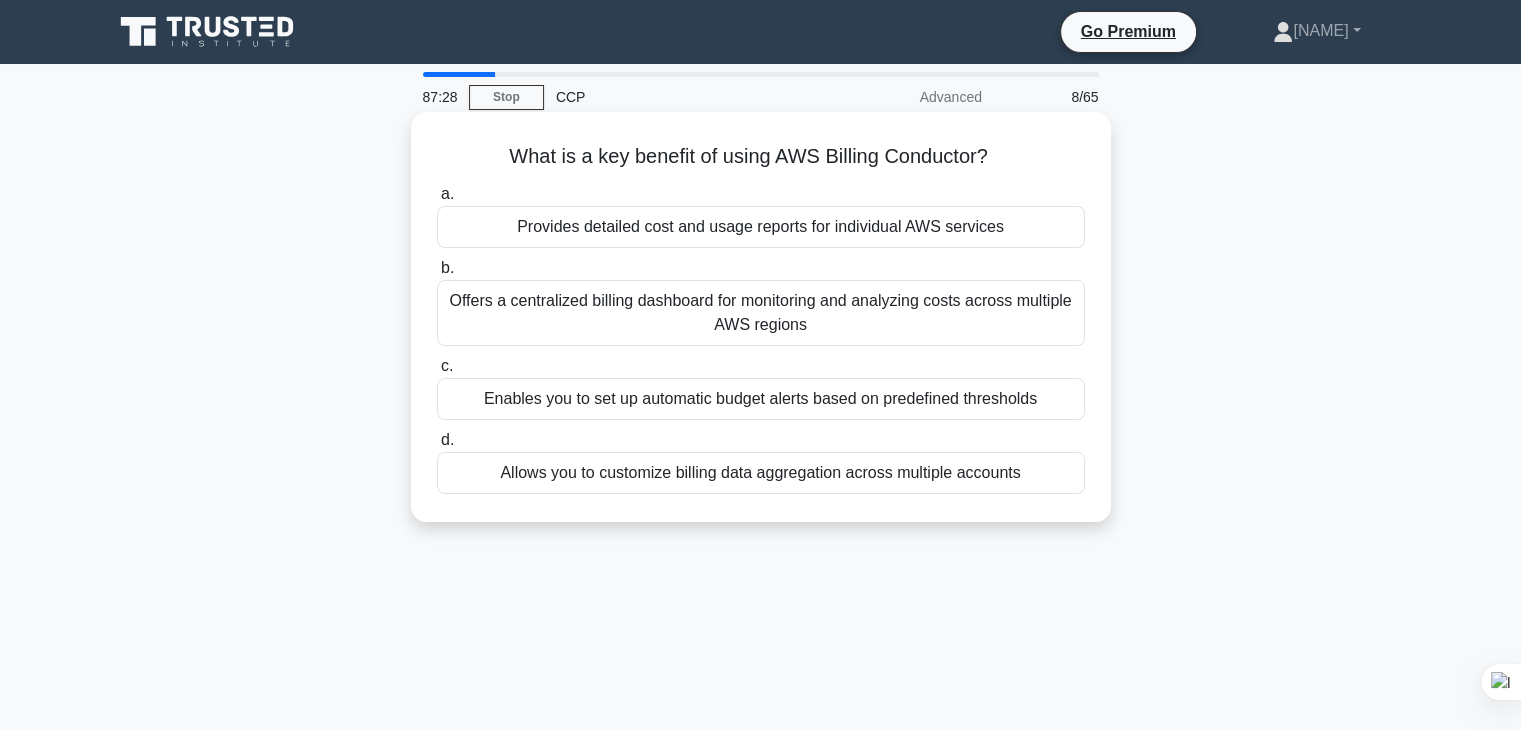 click on "Allows you to customize billing data aggregation across multiple accounts" at bounding box center [761, 473] 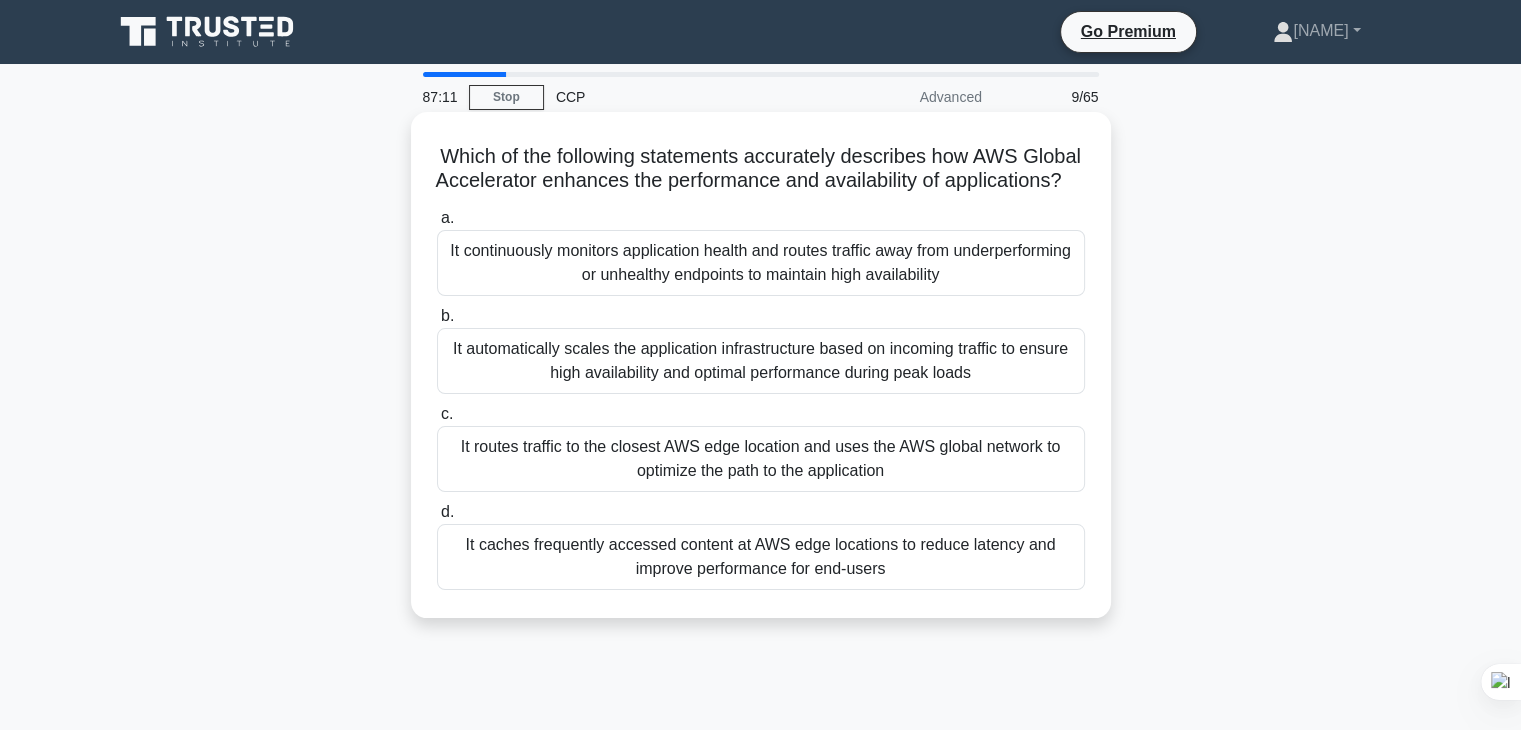 click on "It routes traffic to the closest AWS edge location and uses the AWS global network to optimize the path to the application" at bounding box center [761, 459] 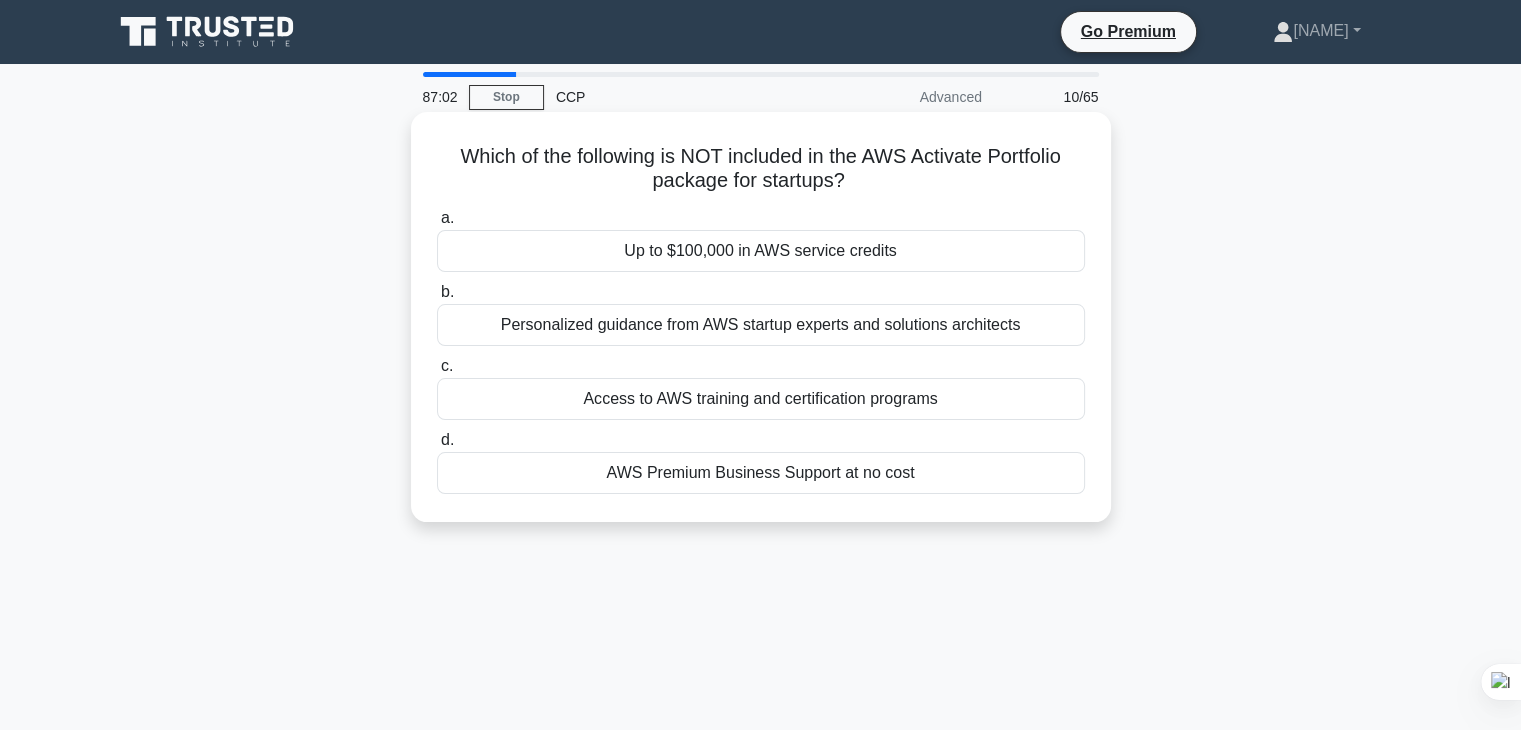 click on "Personalized guidance from AWS startup experts and solutions architects" at bounding box center (761, 325) 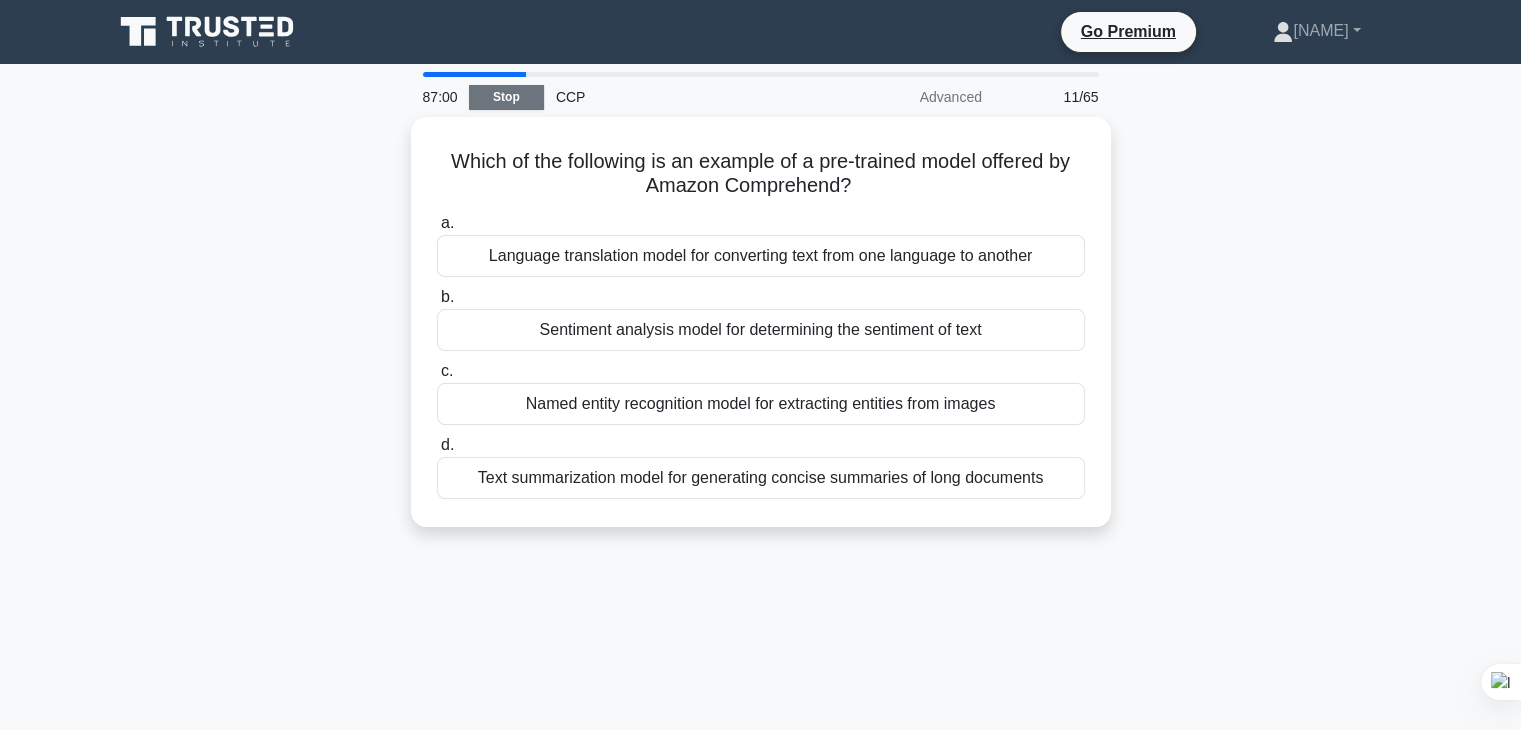 click on "Stop" at bounding box center [506, 97] 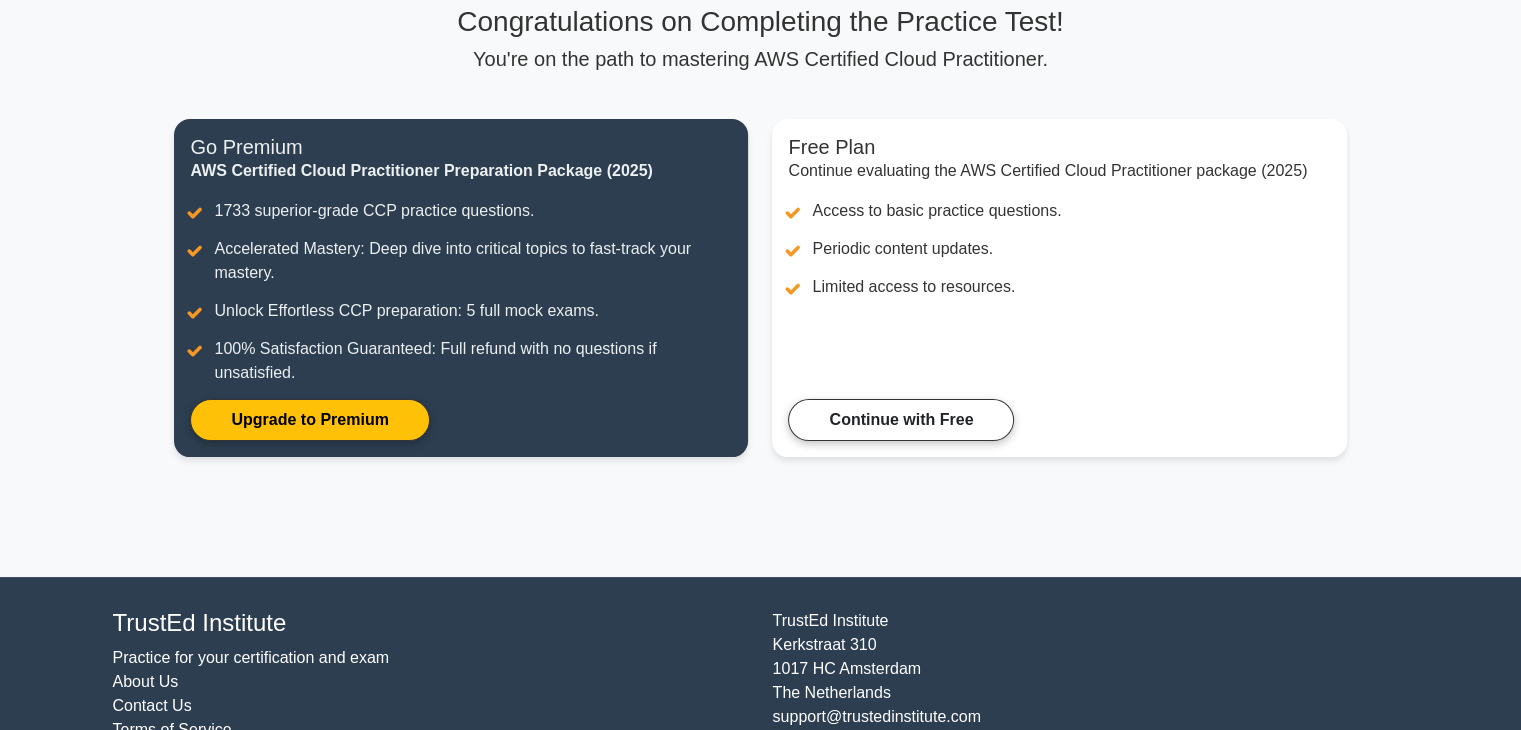 scroll, scrollTop: 53, scrollLeft: 0, axis: vertical 